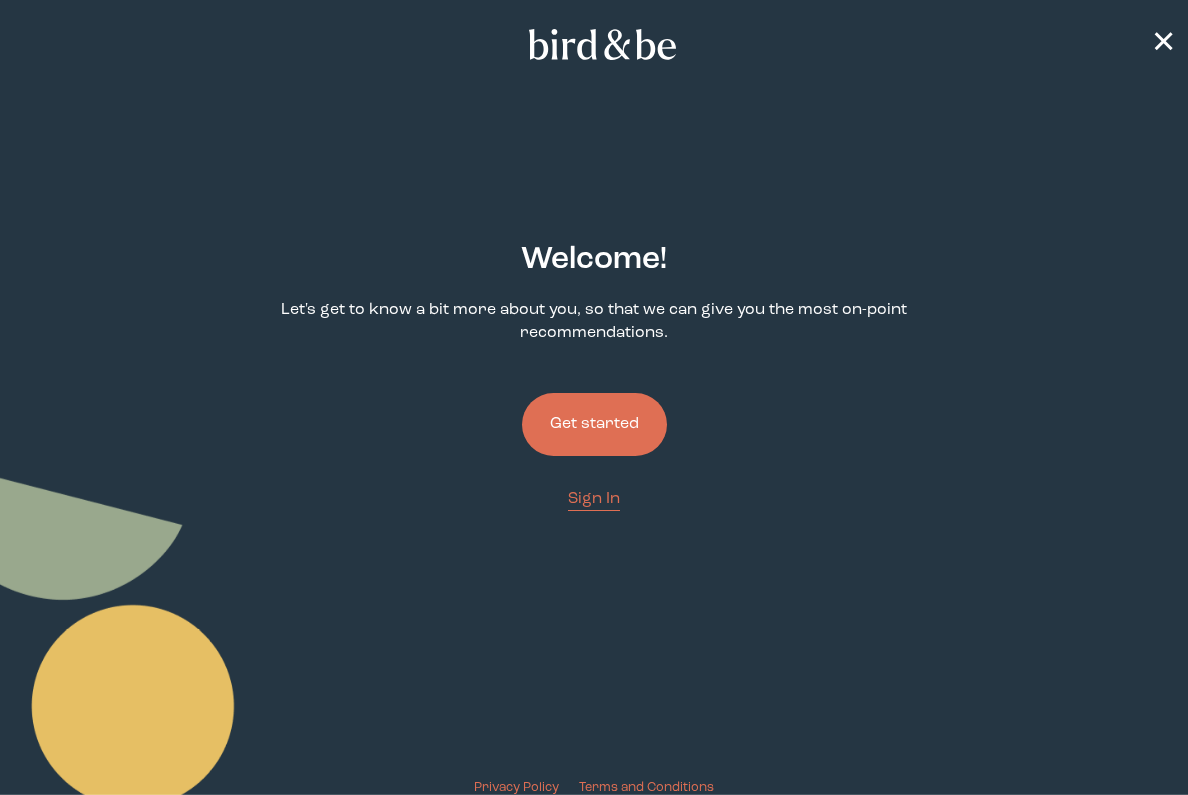 scroll, scrollTop: 0, scrollLeft: 0, axis: both 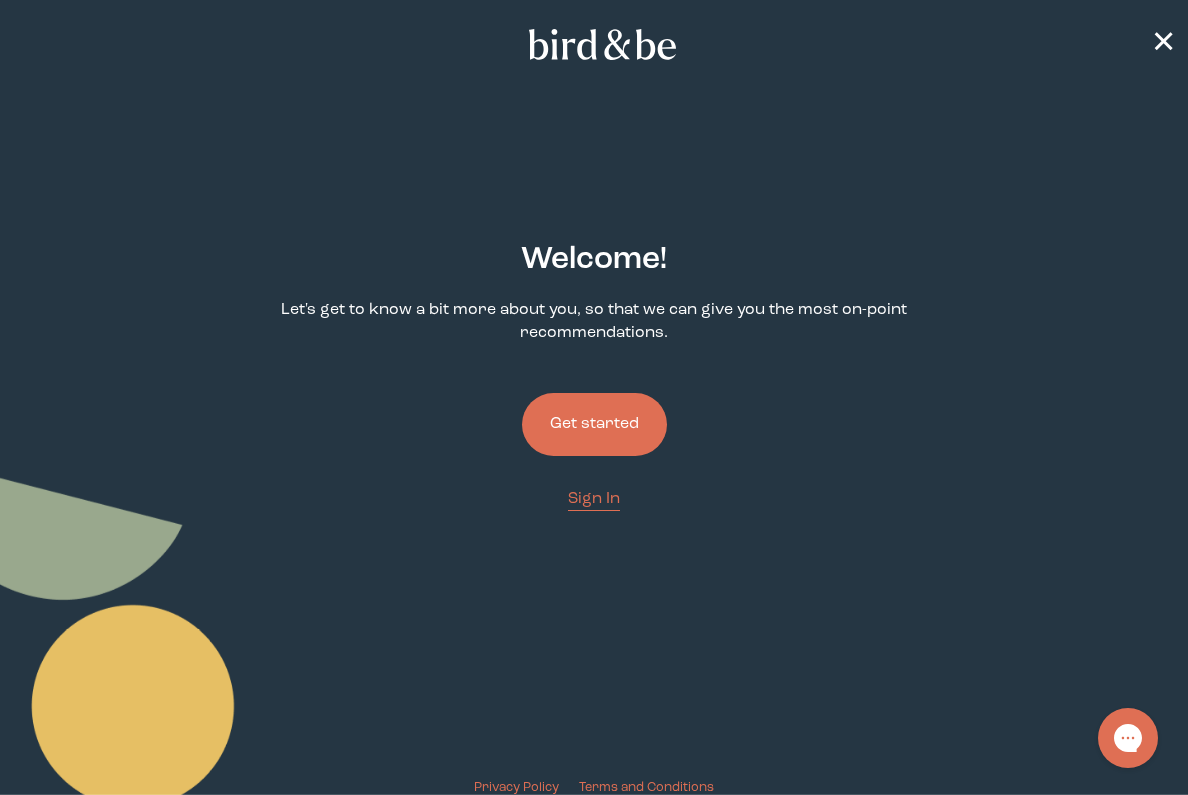 click on "Get started" at bounding box center (594, 424) 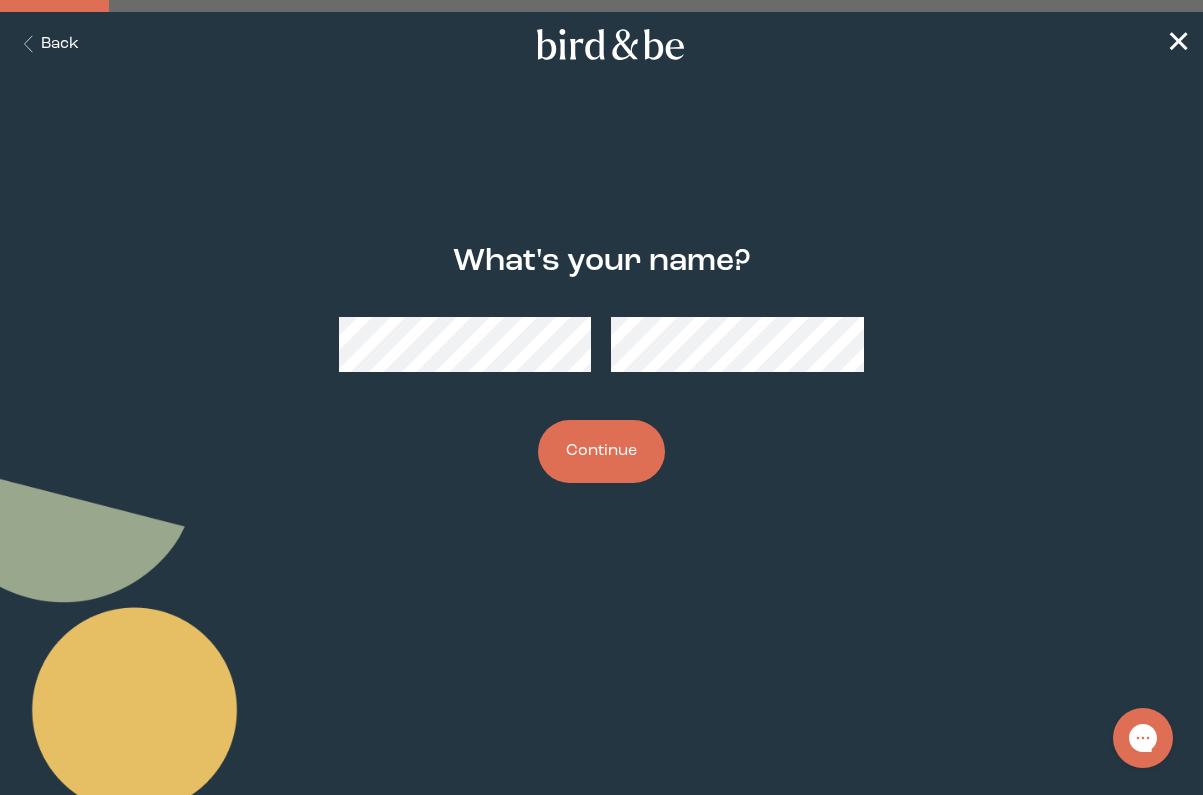 click on "Continue" at bounding box center [601, 451] 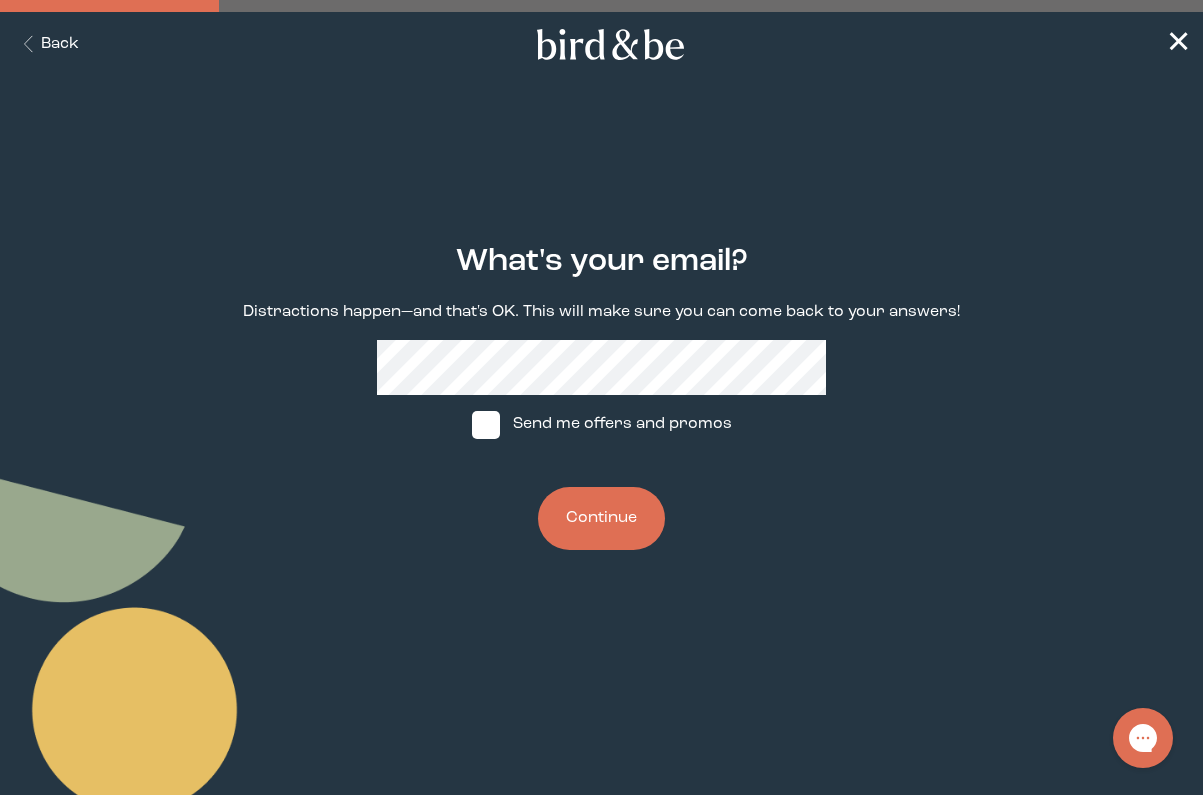 click on "Continue" at bounding box center [601, 518] 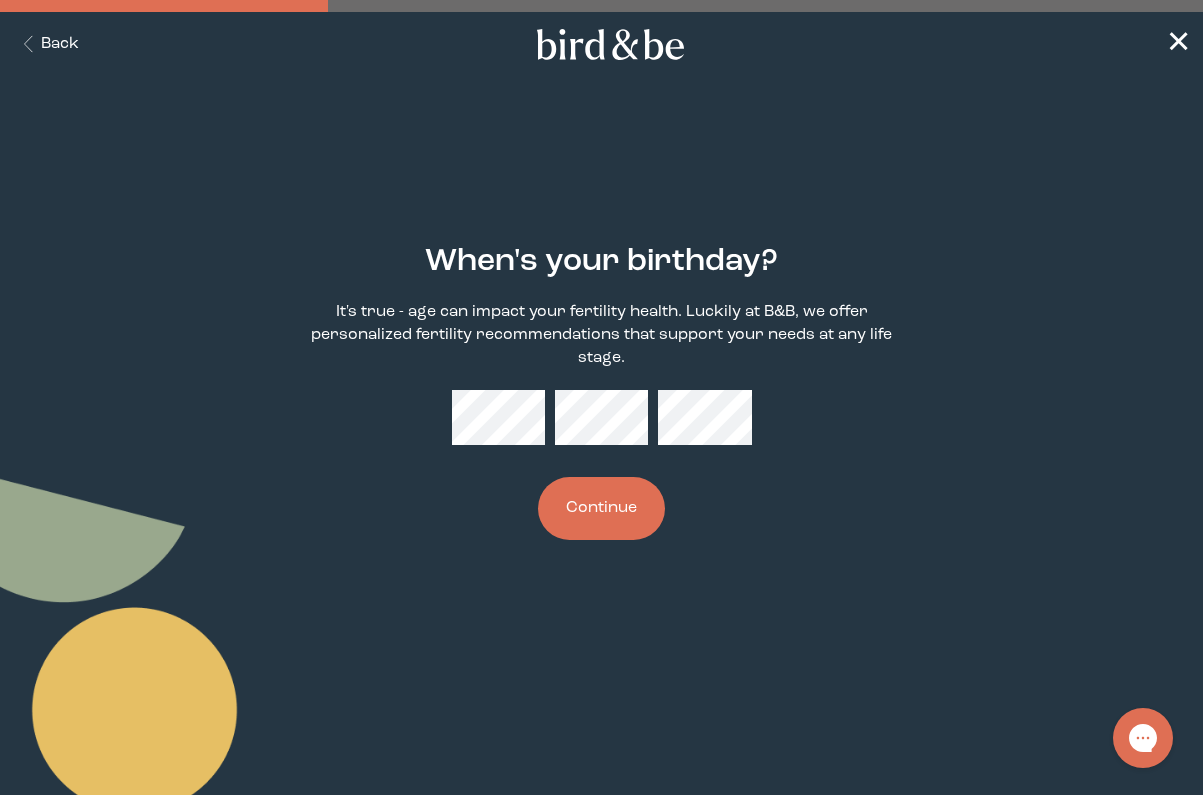 click on "Continue" at bounding box center (601, 508) 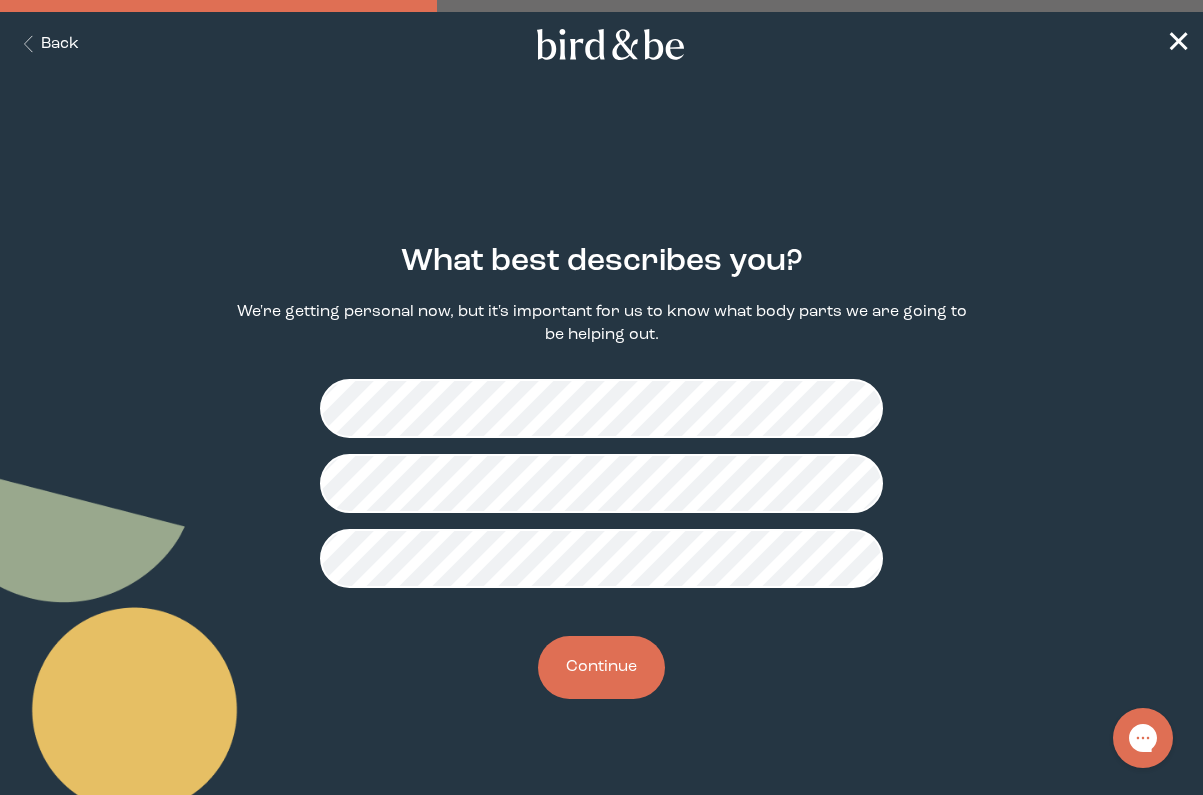 click on "Continue" at bounding box center (601, 667) 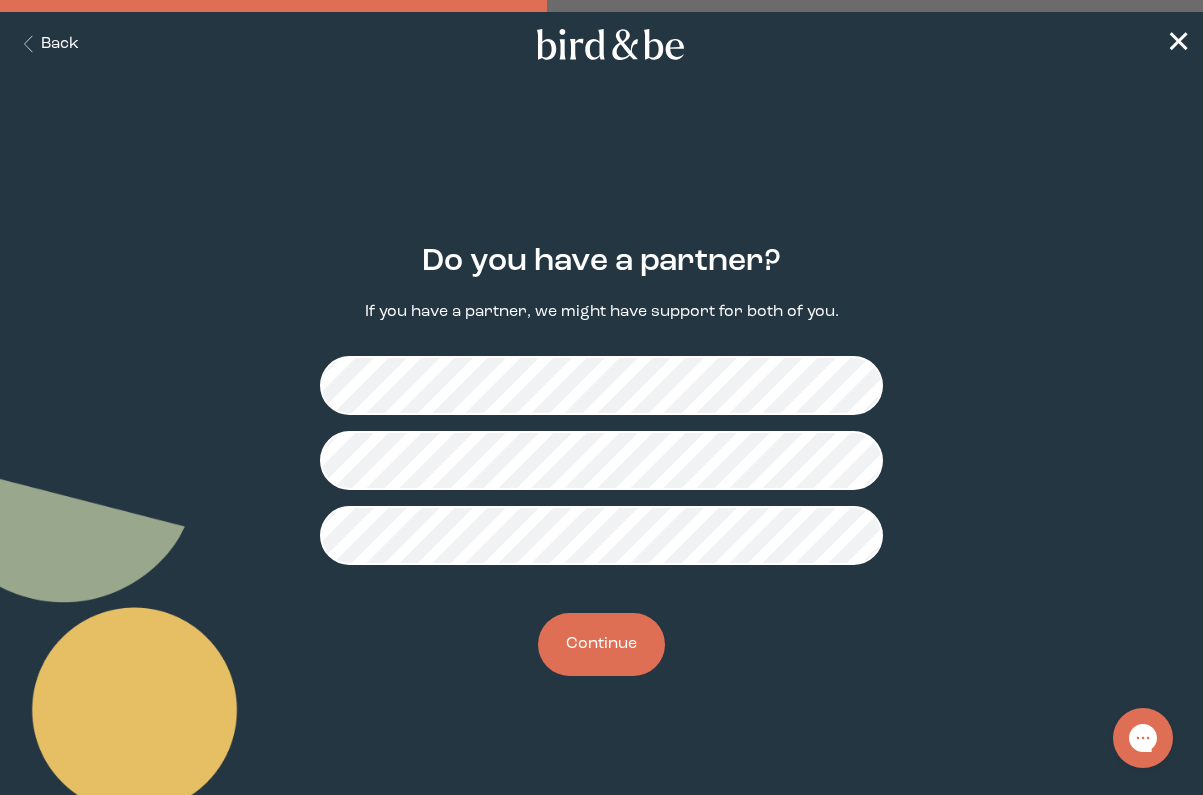 click on "Continue" at bounding box center [601, 644] 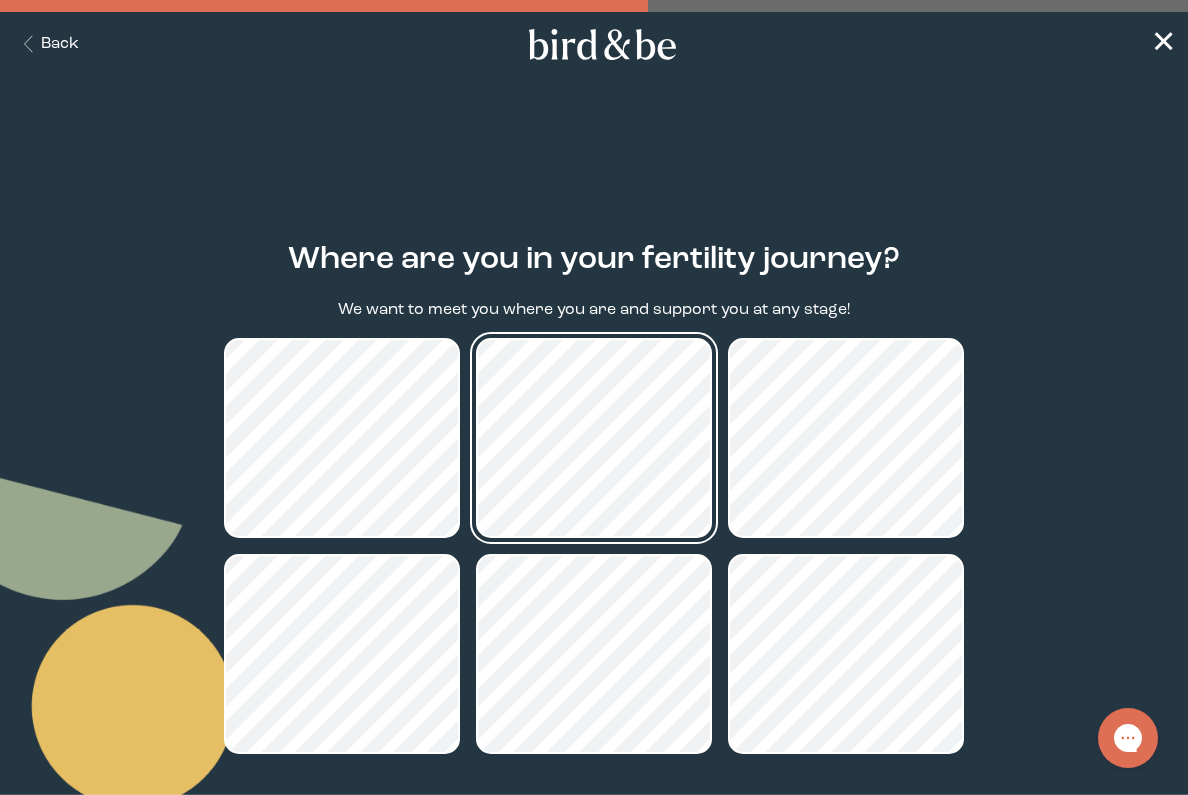 scroll, scrollTop: 179, scrollLeft: 0, axis: vertical 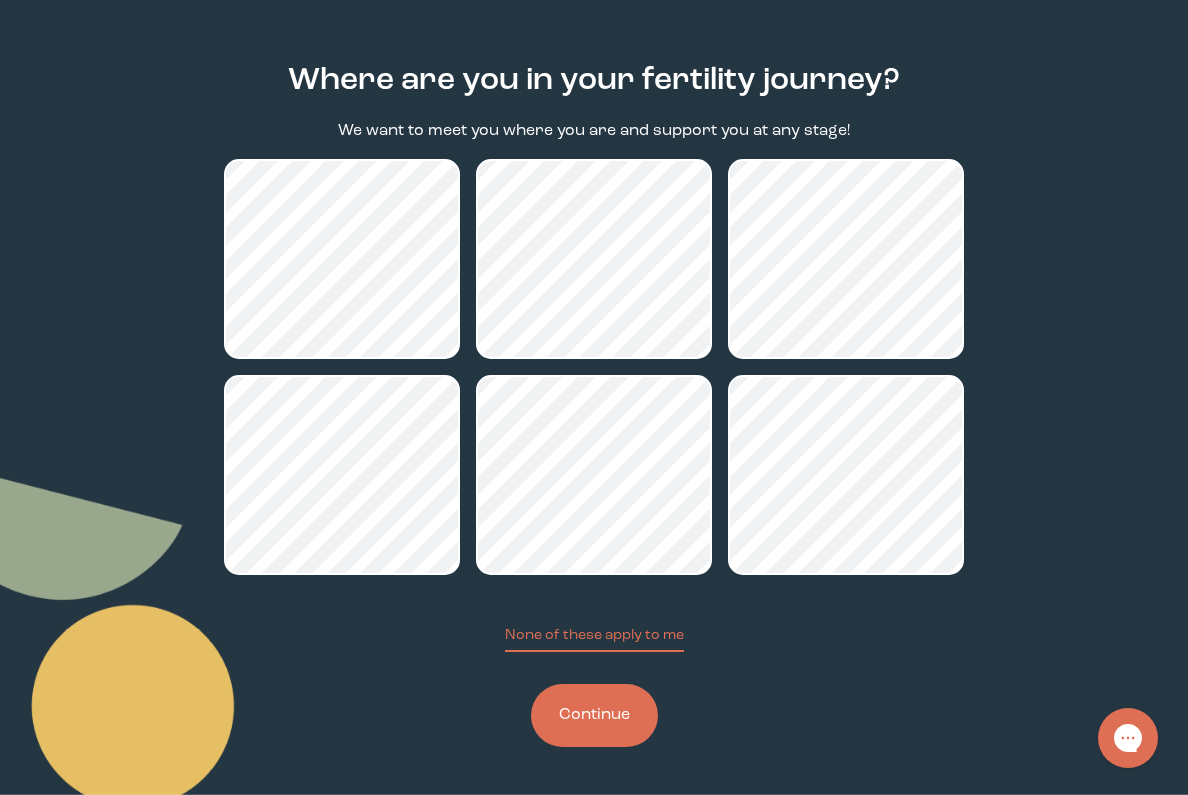 click on "Continue" at bounding box center [594, 715] 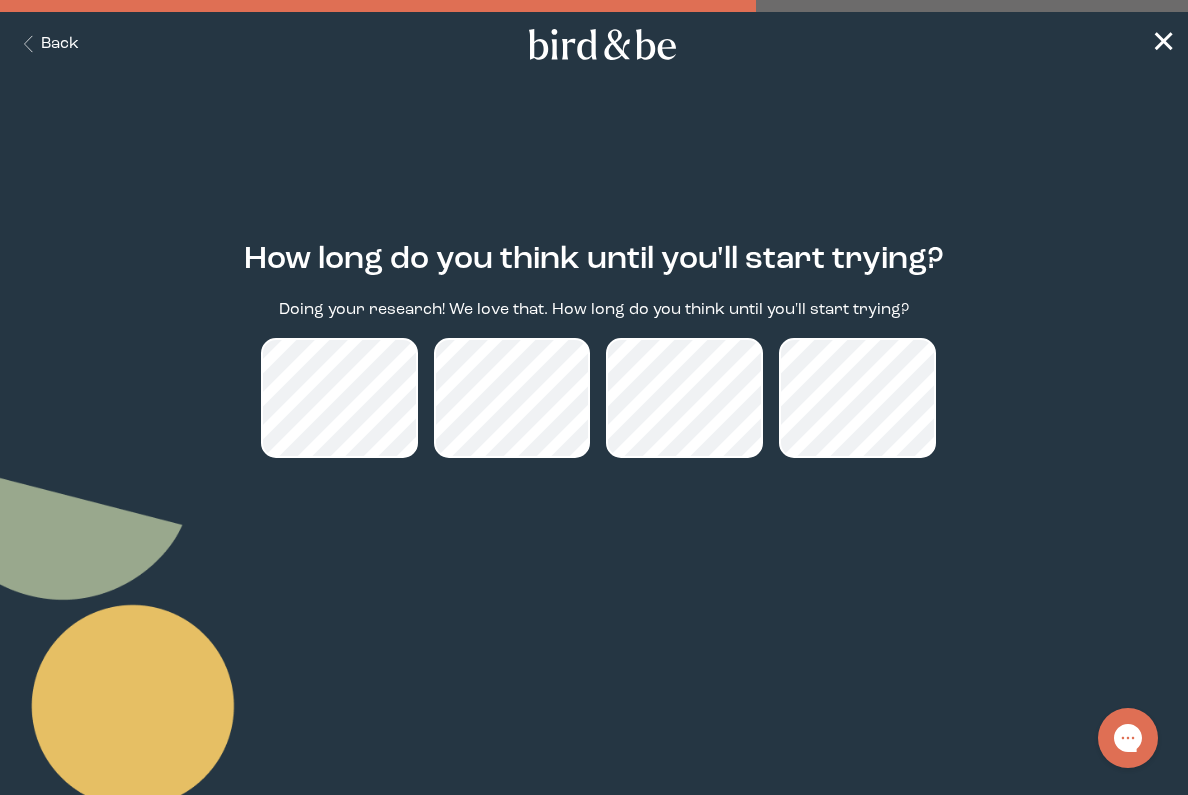 scroll, scrollTop: 0, scrollLeft: 0, axis: both 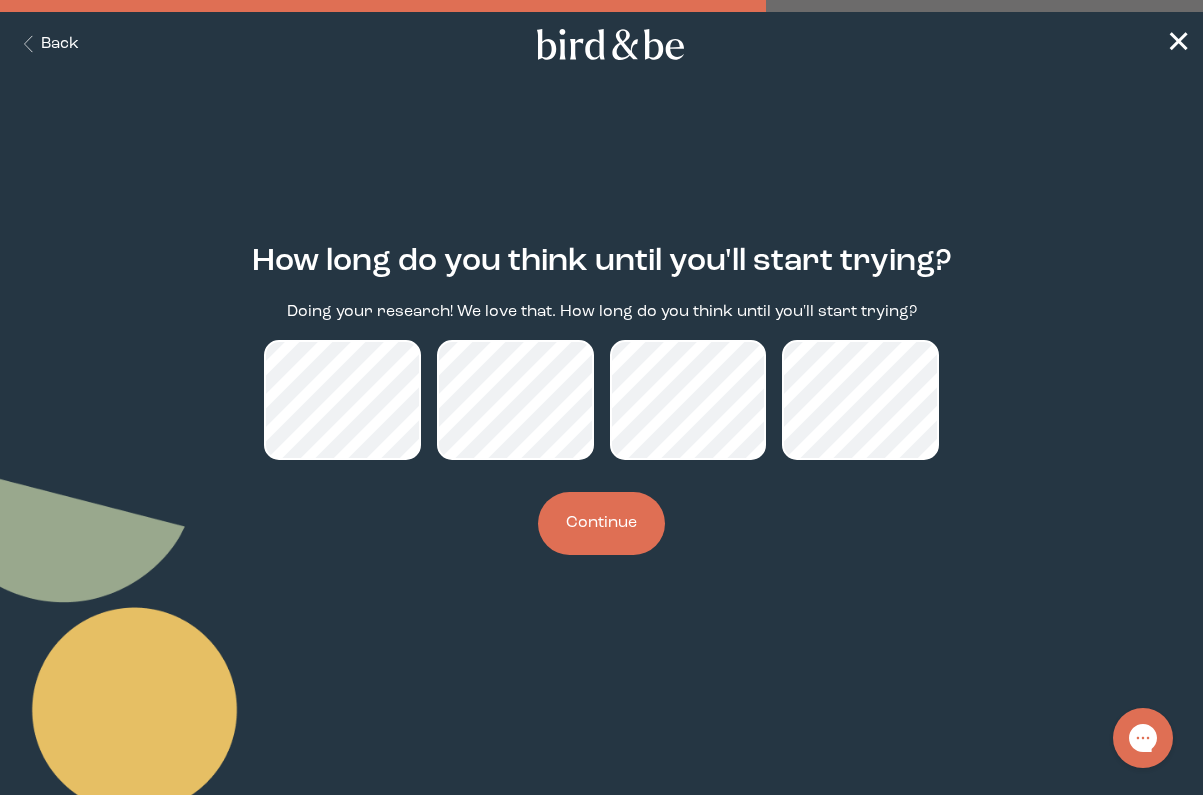 click on "Continue" at bounding box center (601, 523) 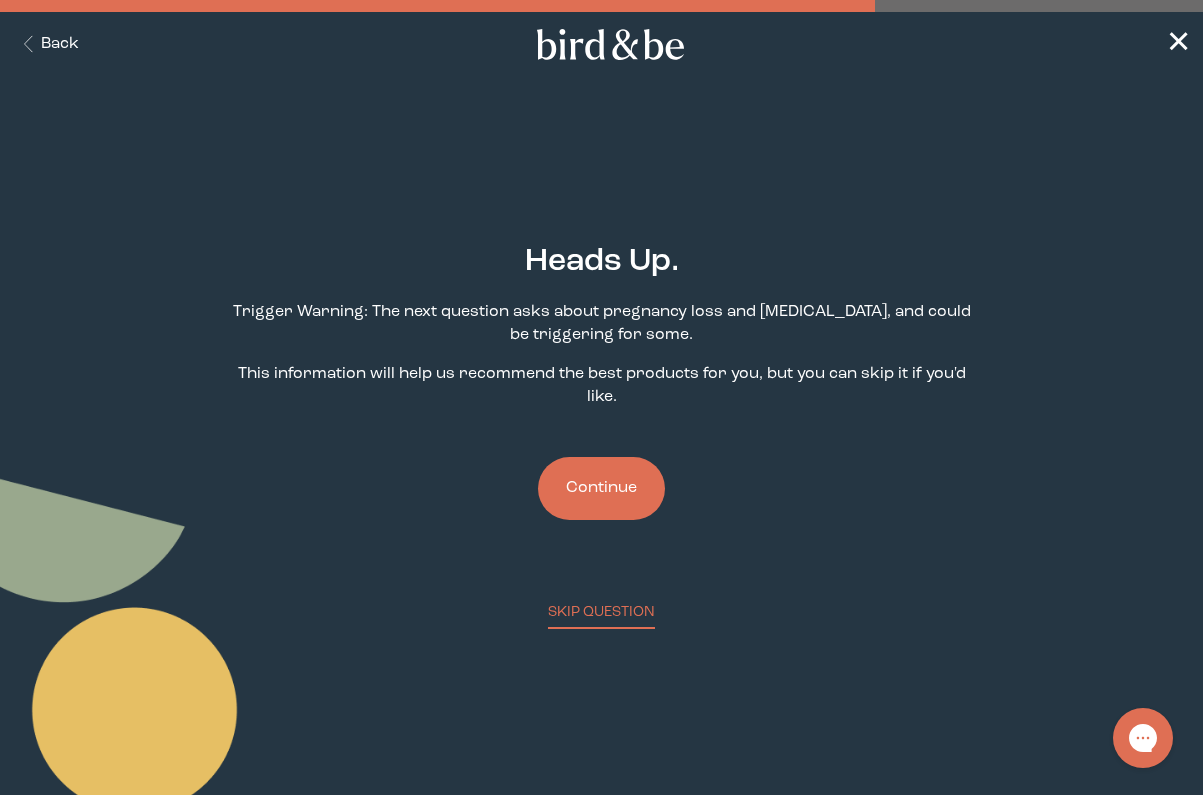 click on "Continue" at bounding box center (601, 488) 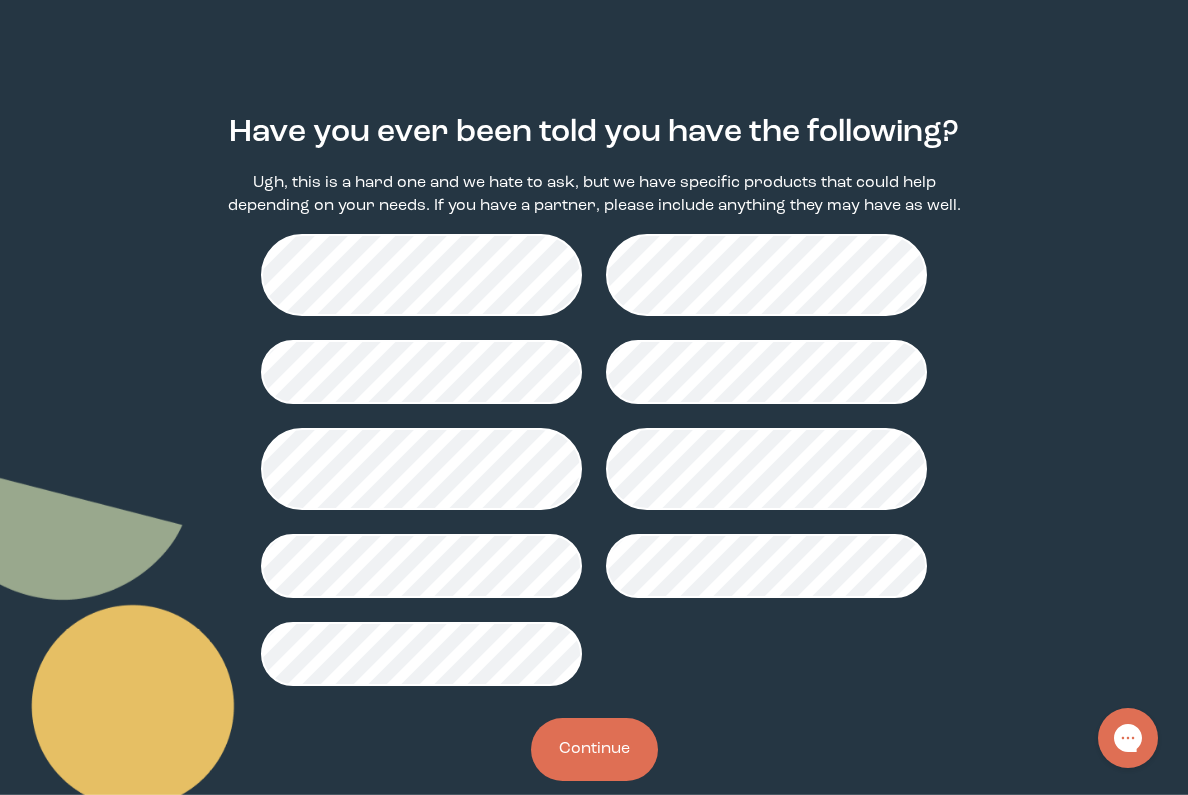 scroll, scrollTop: 131, scrollLeft: 0, axis: vertical 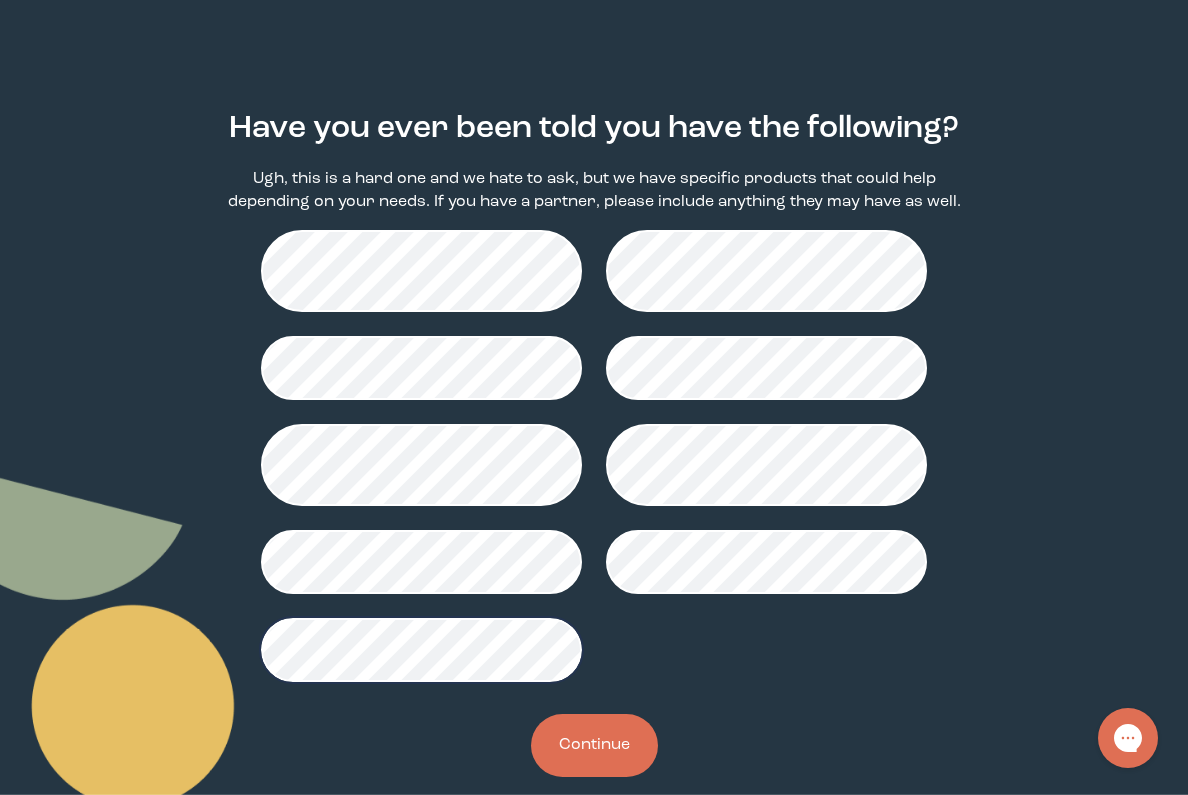 click on "Continue" at bounding box center (594, 745) 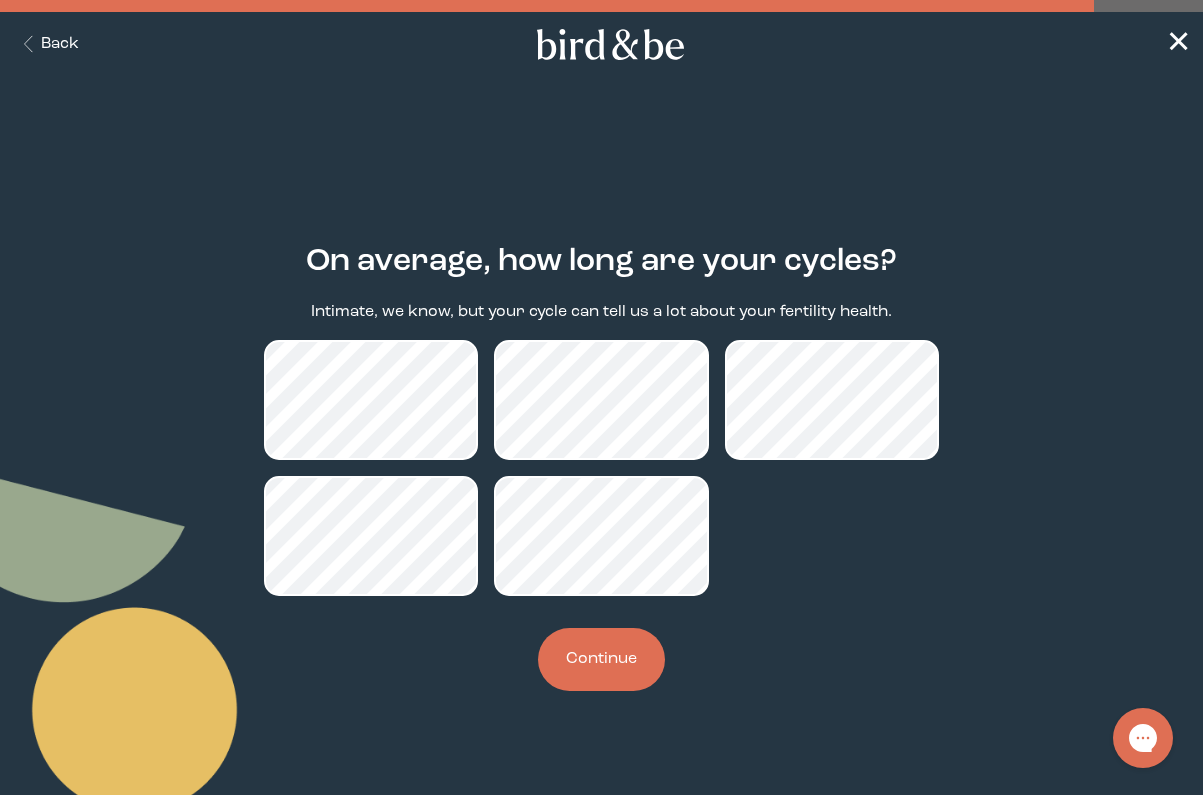 click on "Continue" at bounding box center [601, 659] 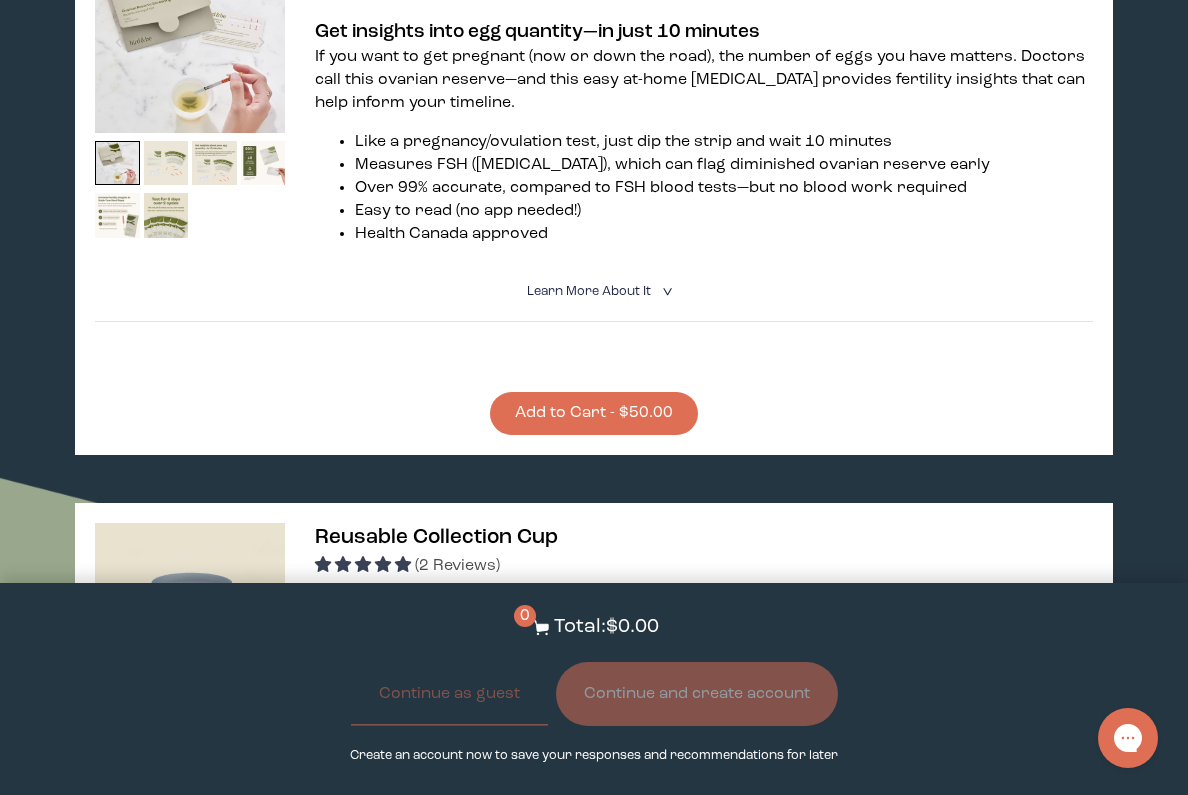 scroll, scrollTop: 3608, scrollLeft: 0, axis: vertical 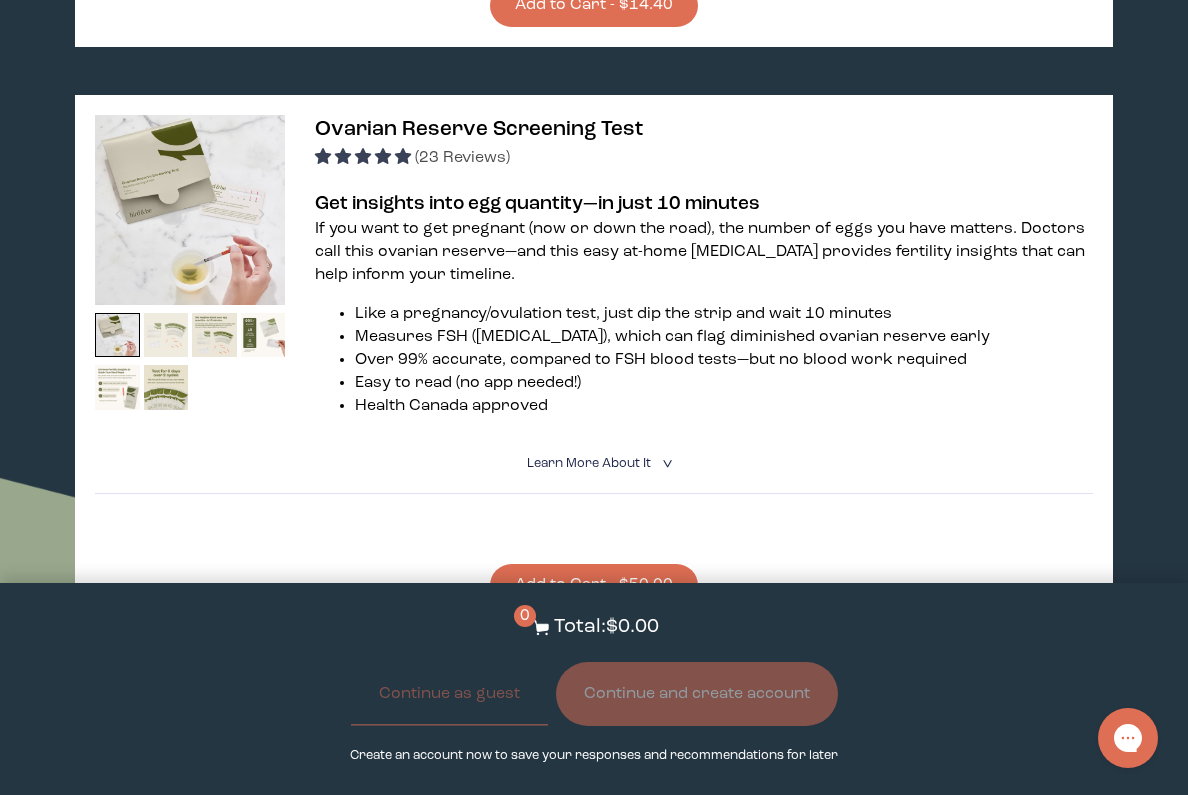 click at bounding box center (166, 335) 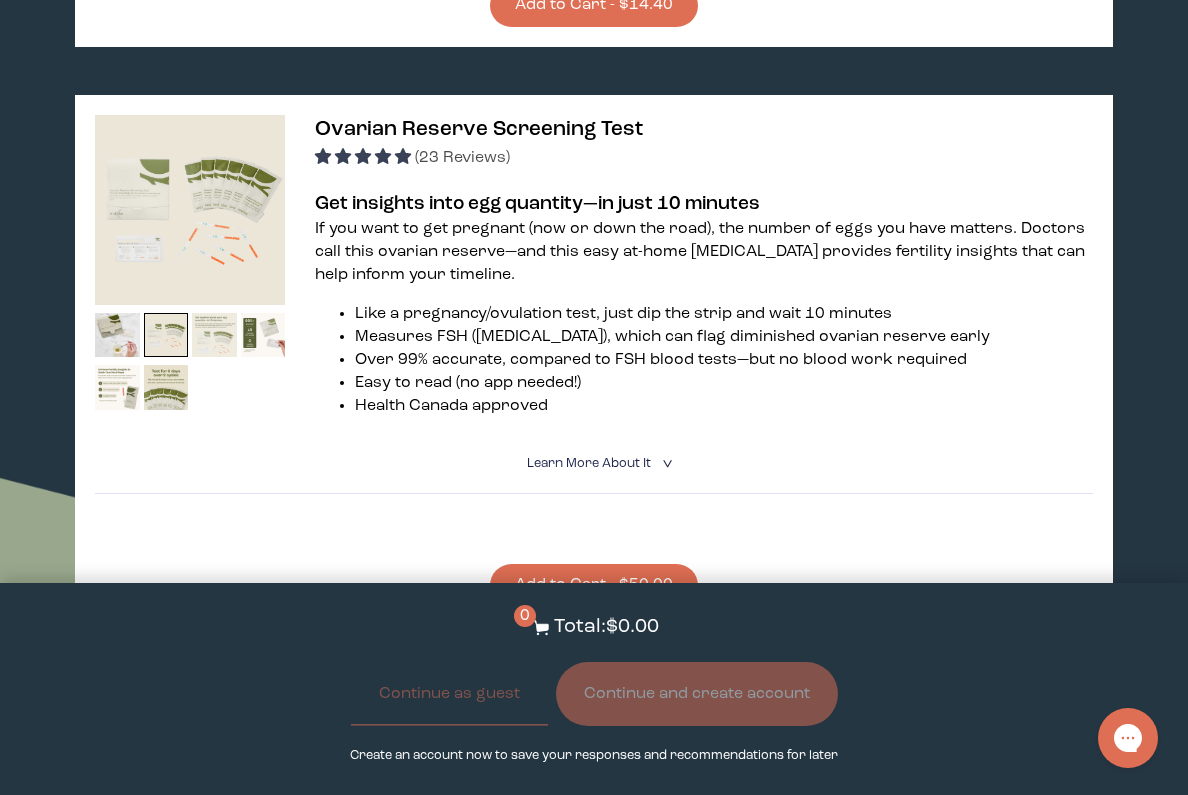 click at bounding box center [214, 335] 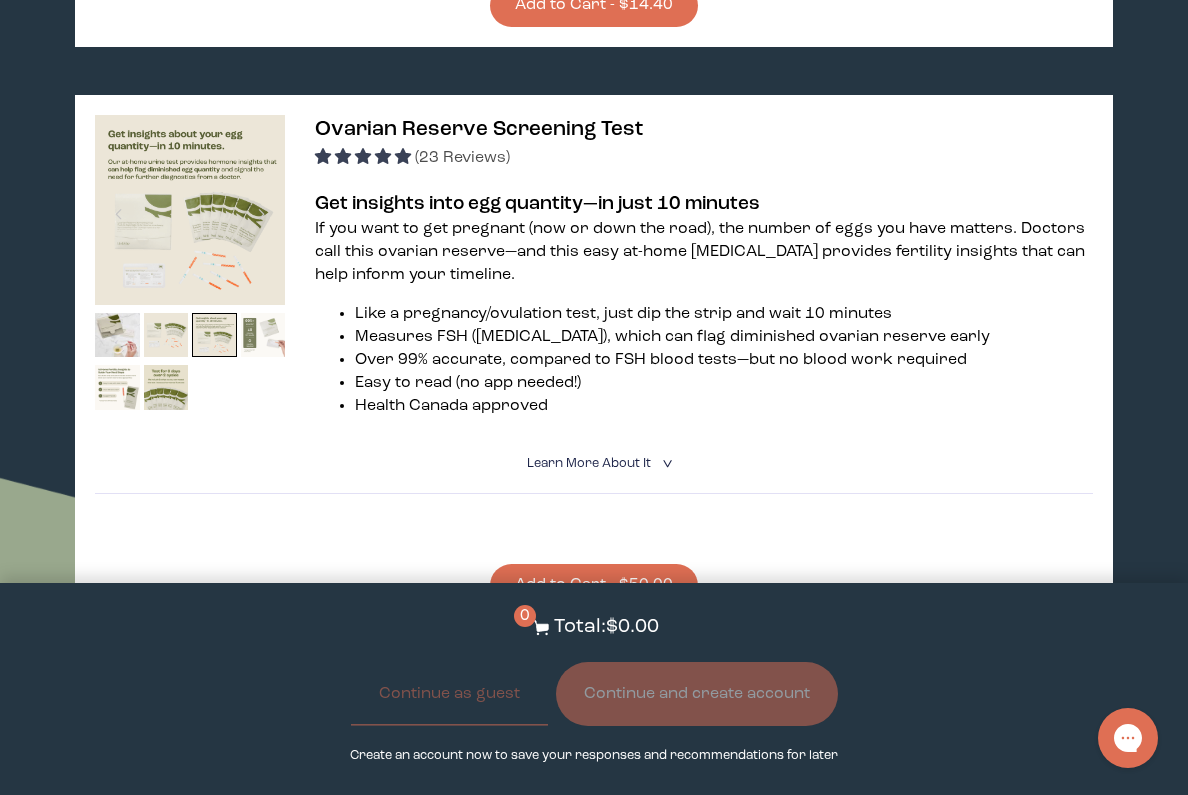 click at bounding box center [263, 335] 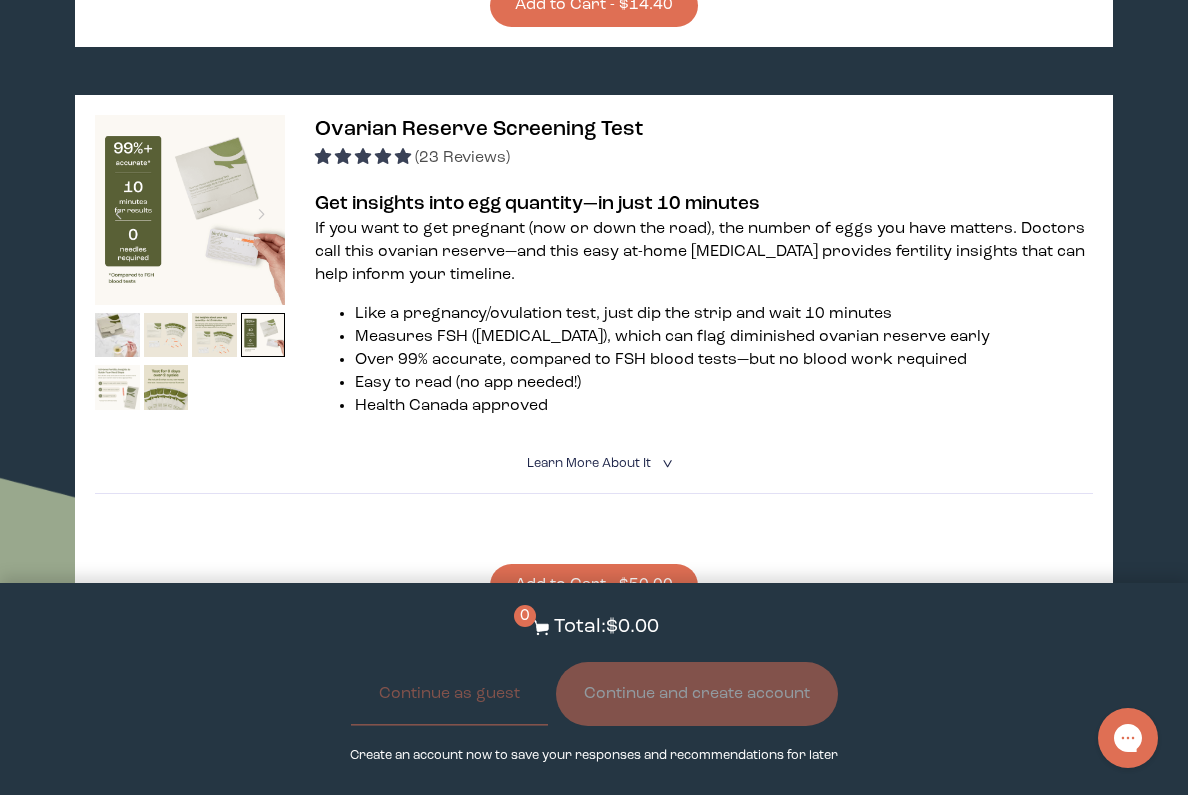 click at bounding box center (117, 387) 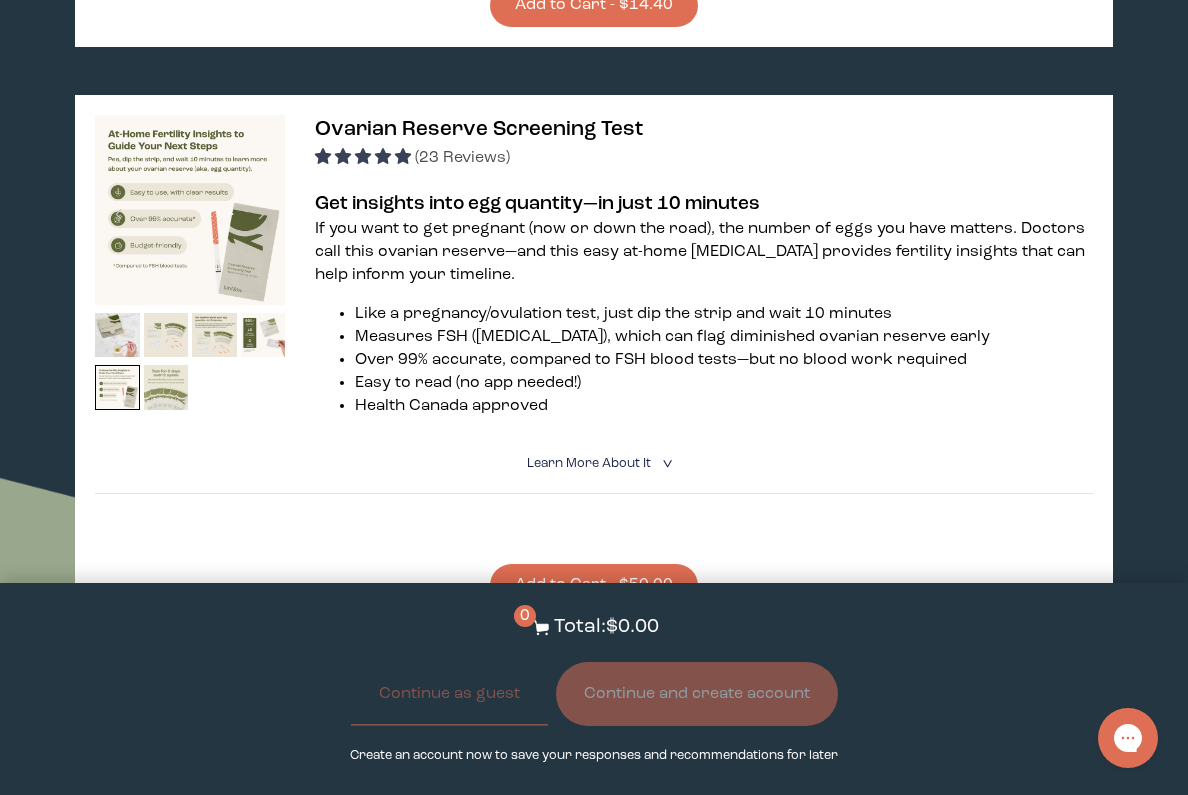 click at bounding box center [166, 387] 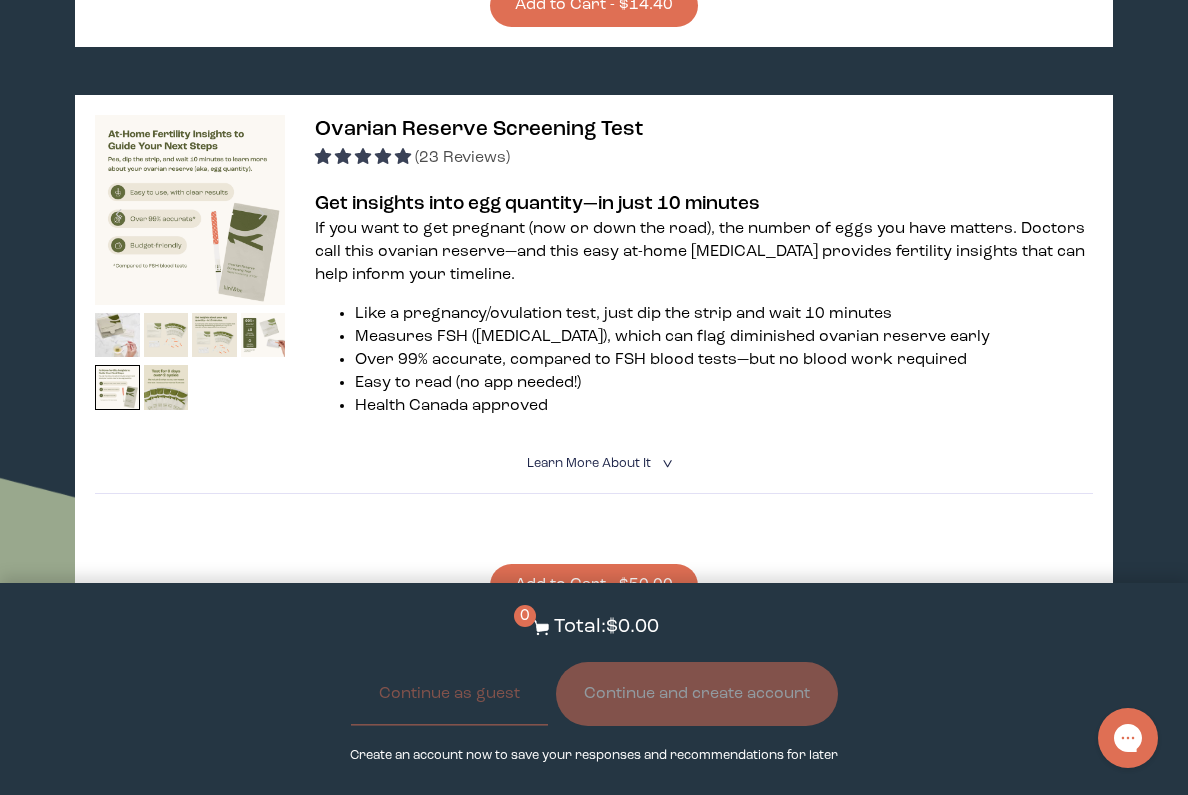 click on "Add to Cart - $50.00" at bounding box center [594, 585] 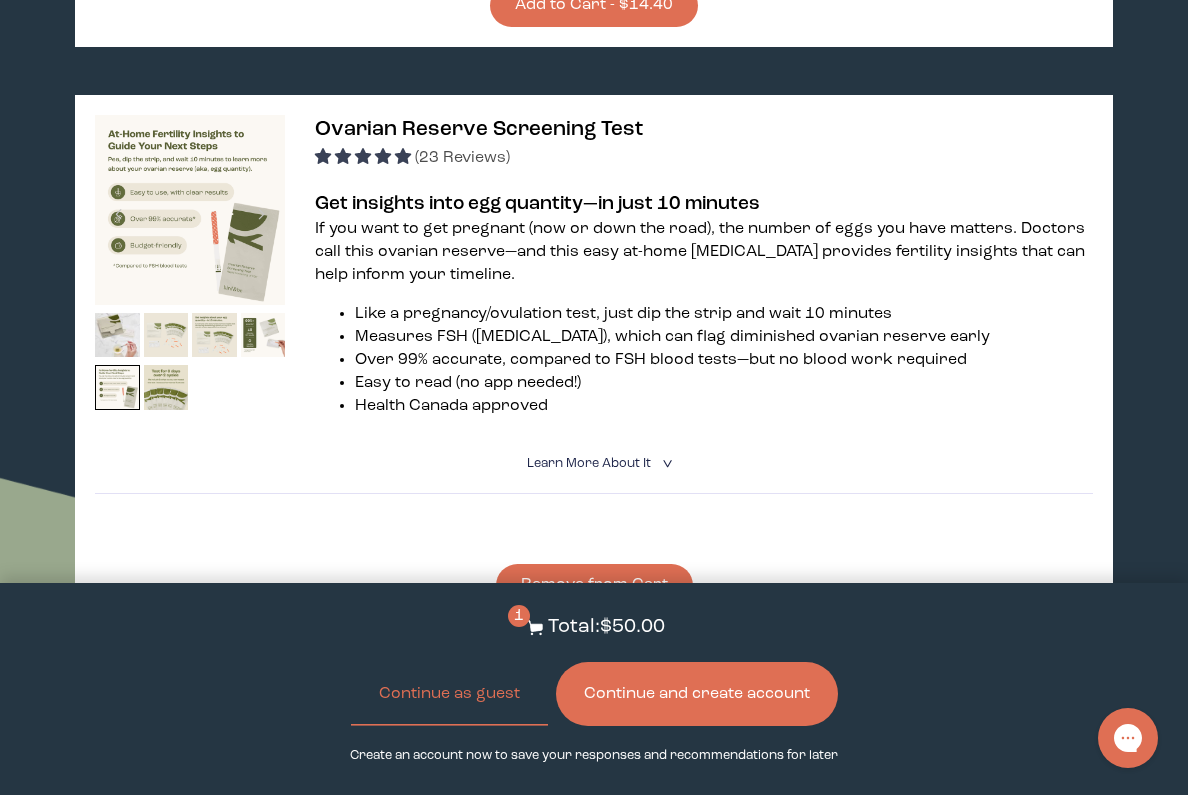 click at bounding box center (385, 156) 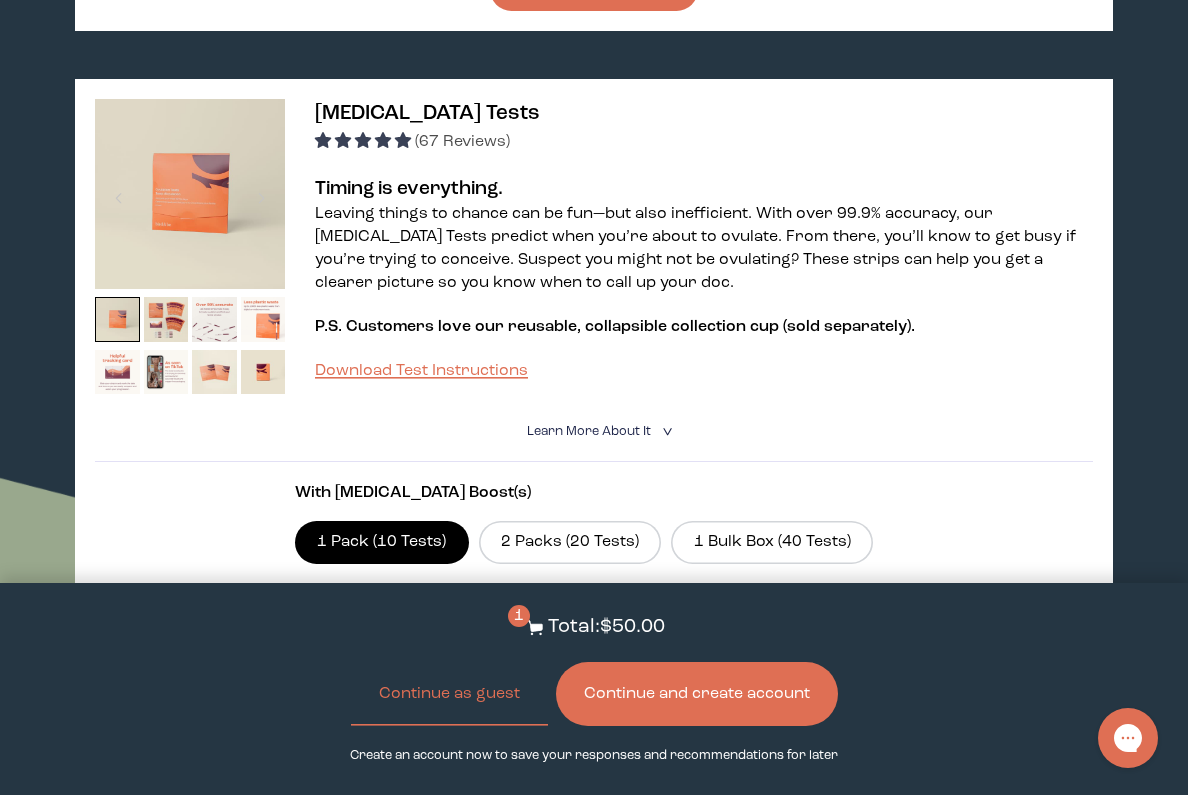scroll, scrollTop: 2850, scrollLeft: 0, axis: vertical 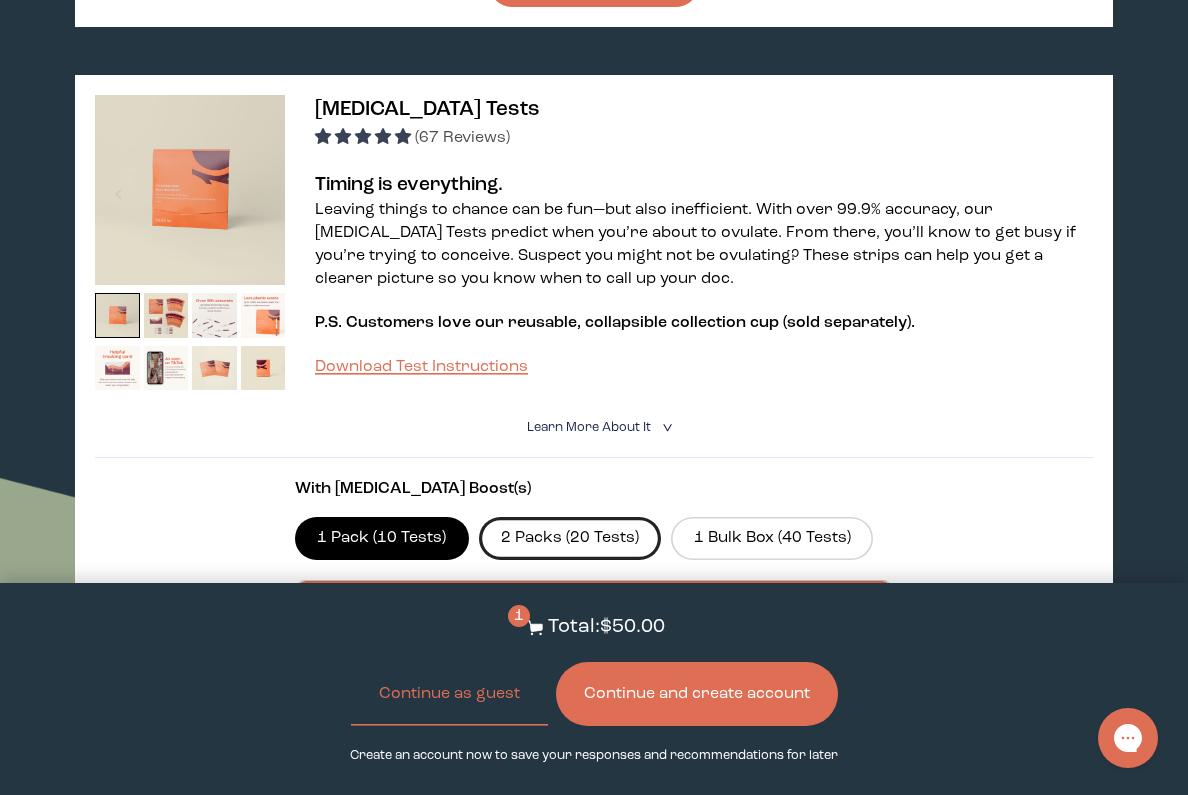 click on "2 Packs (20 Tests)" at bounding box center (570, 538) 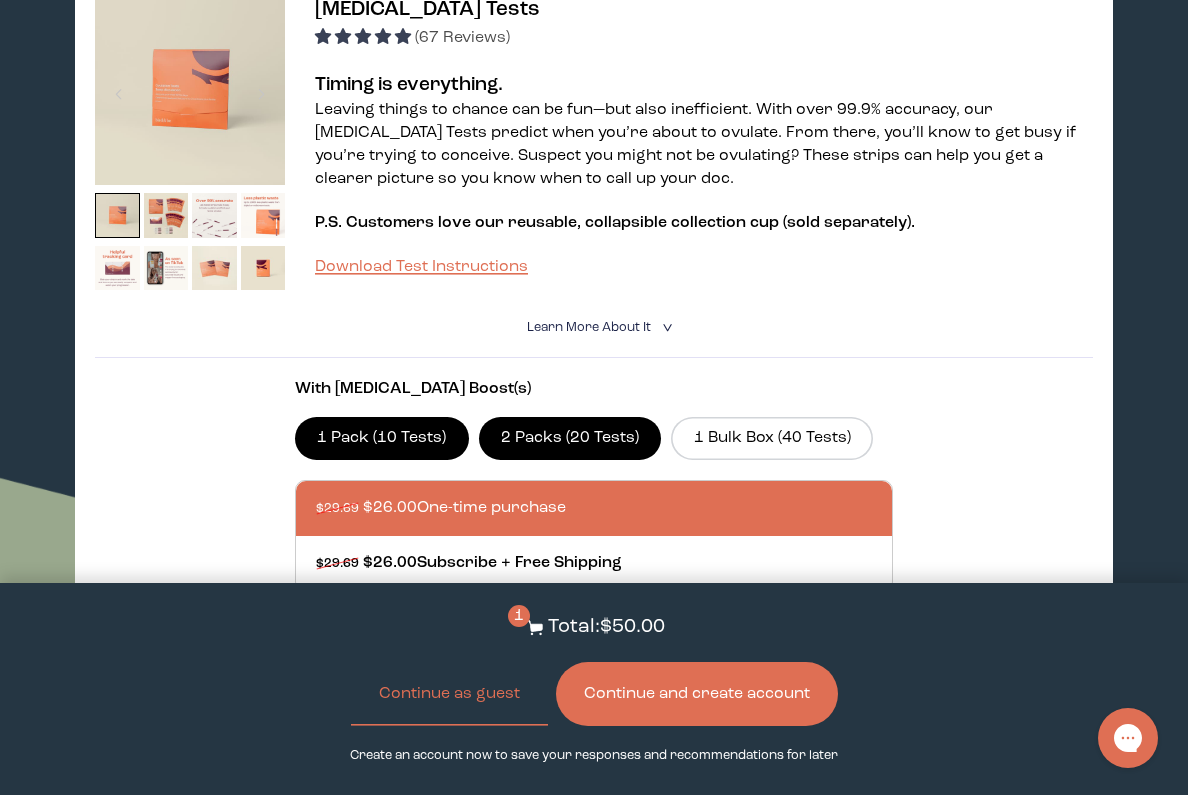 scroll, scrollTop: 3053, scrollLeft: 0, axis: vertical 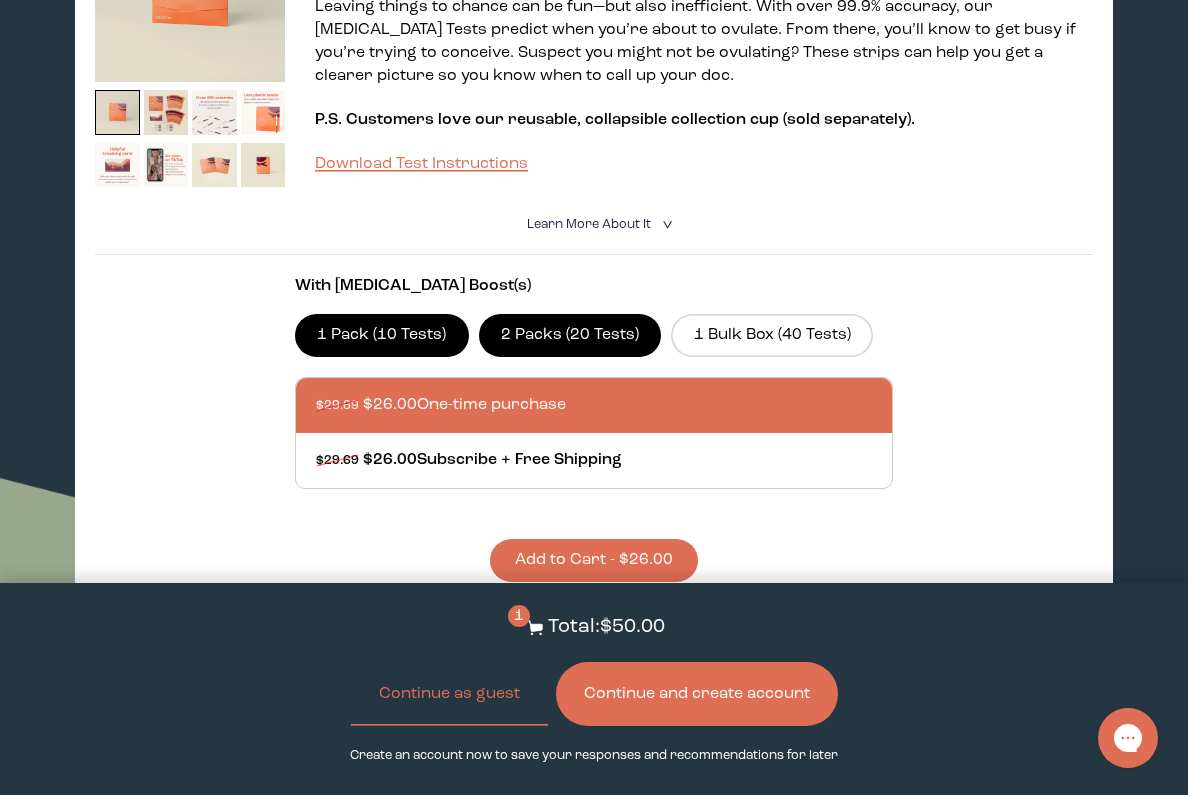 click on "1 Pack (10 Tests)" at bounding box center (382, 335) 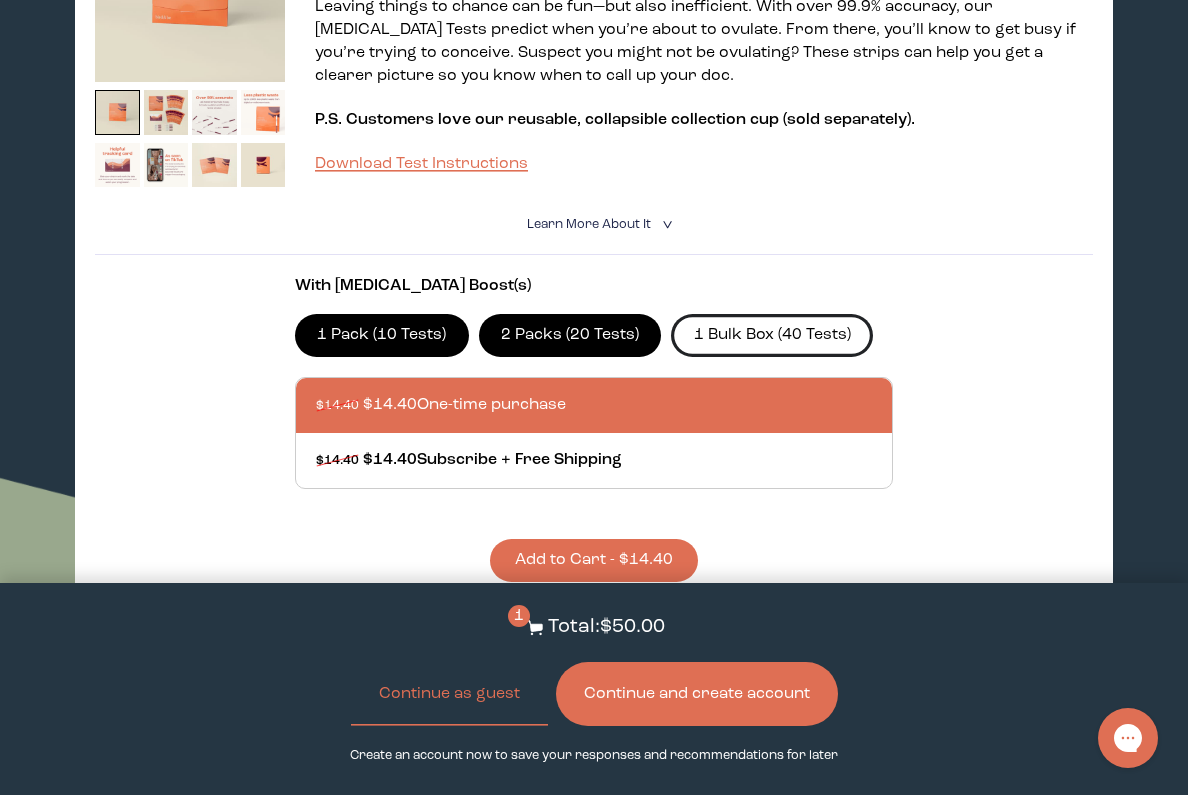click on "1 Bulk Box (40 Tests)" at bounding box center (772, 335) 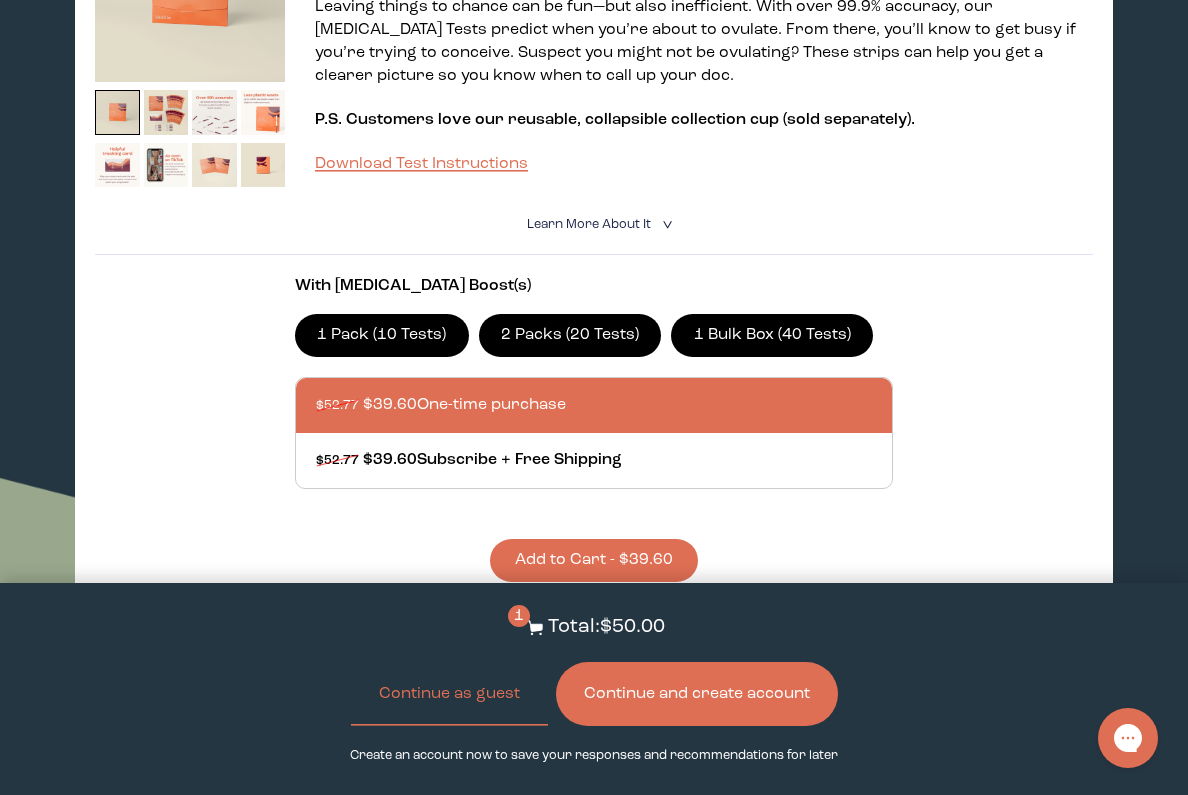 click on "1 Pack (10 Tests)" at bounding box center [382, 335] 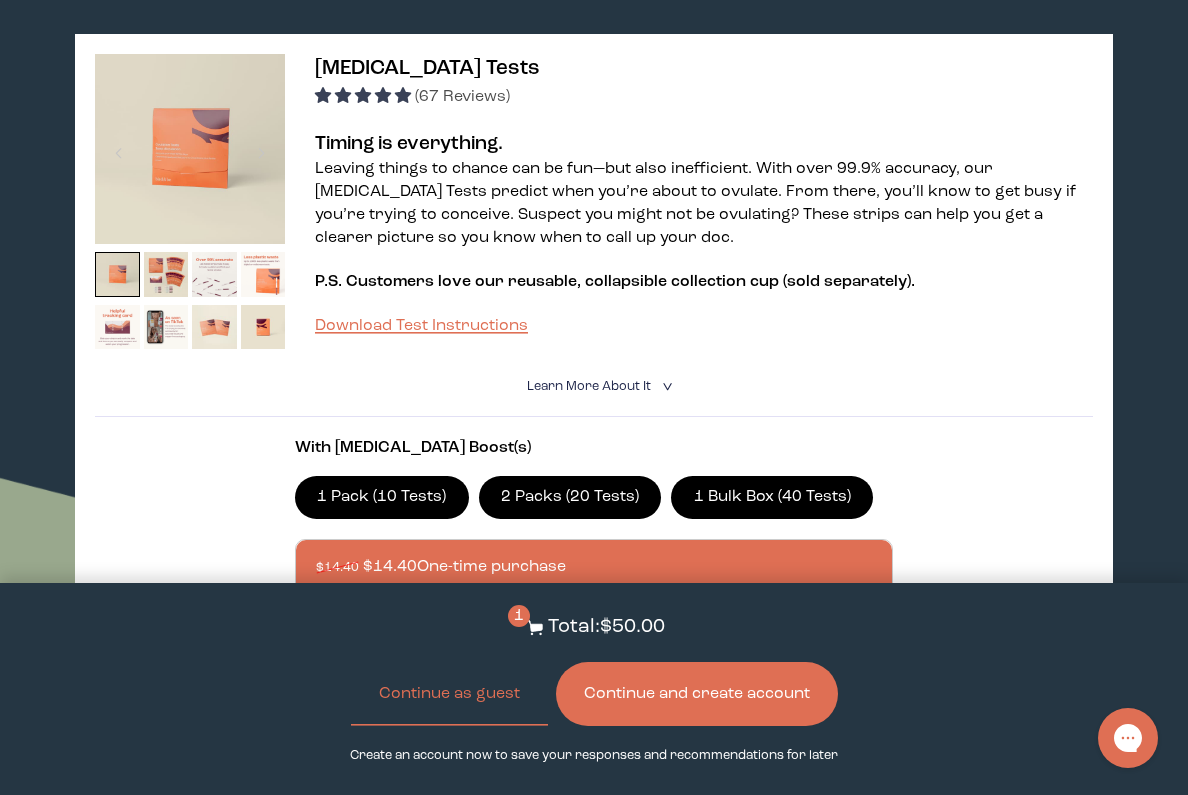 scroll, scrollTop: 2755, scrollLeft: 0, axis: vertical 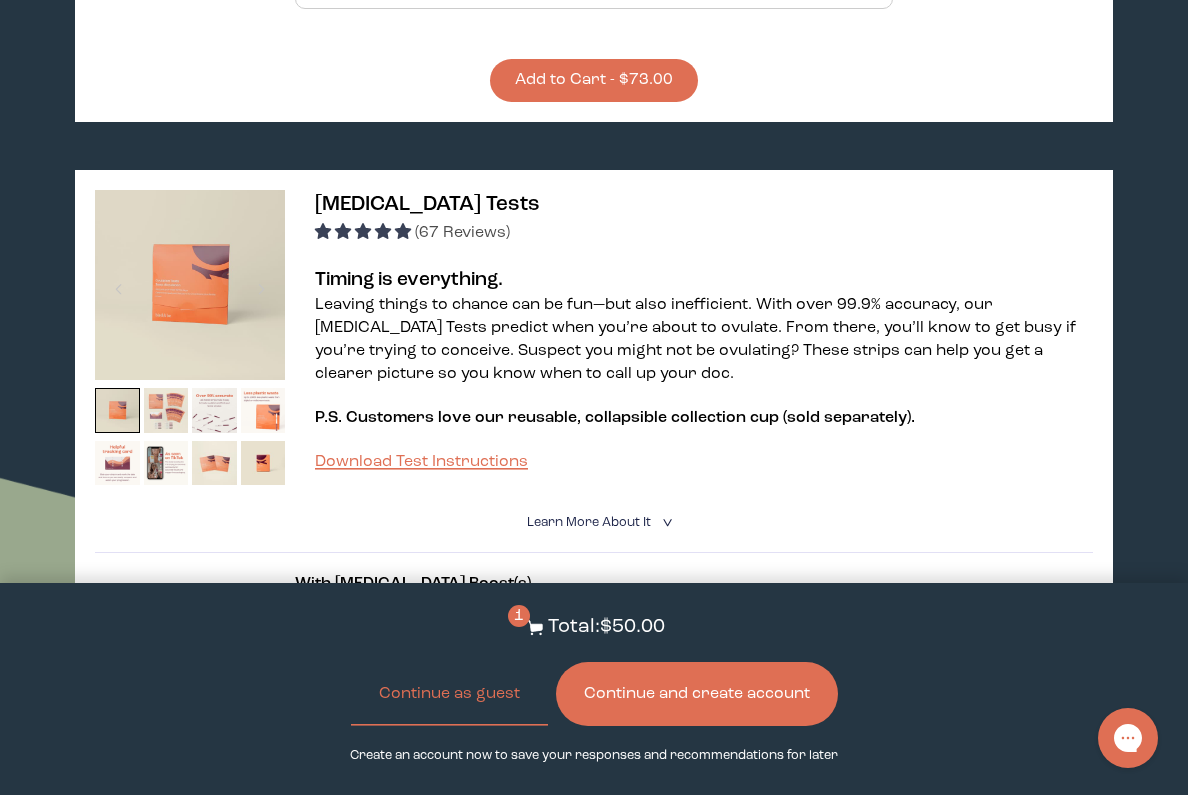 click at bounding box center [166, 410] 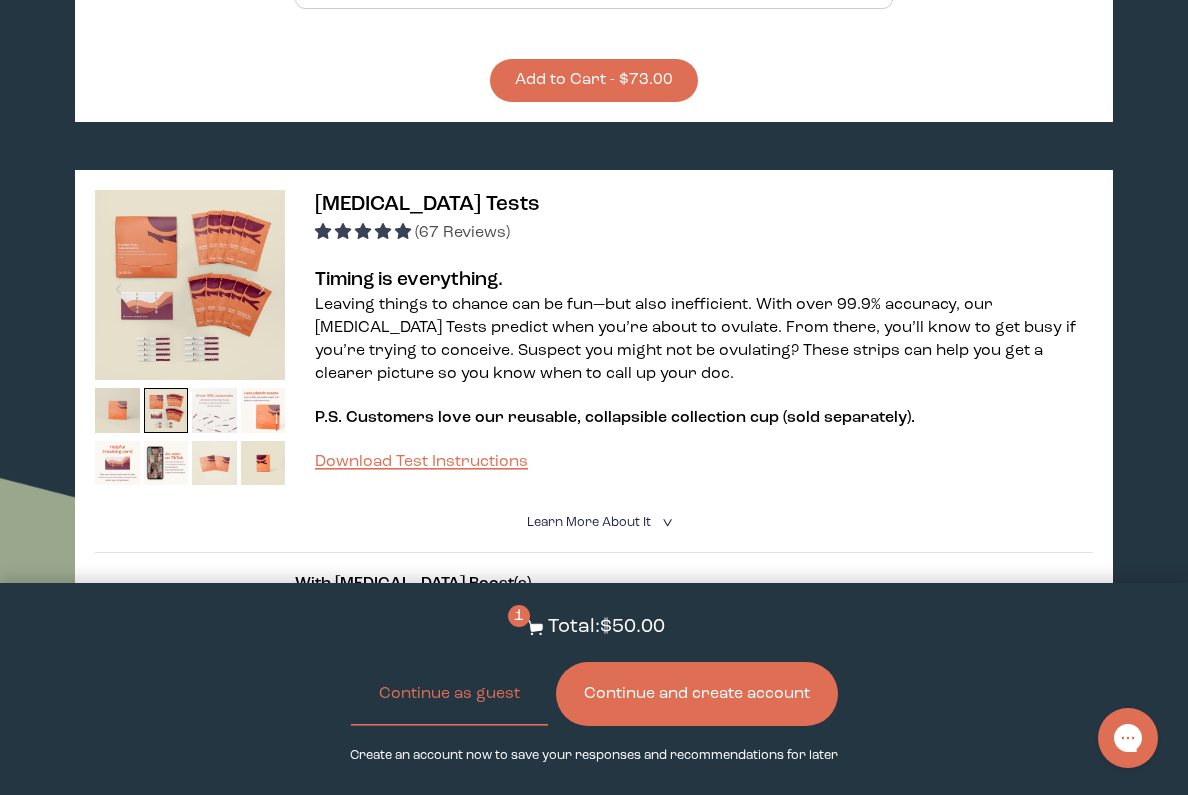 click at bounding box center [214, 410] 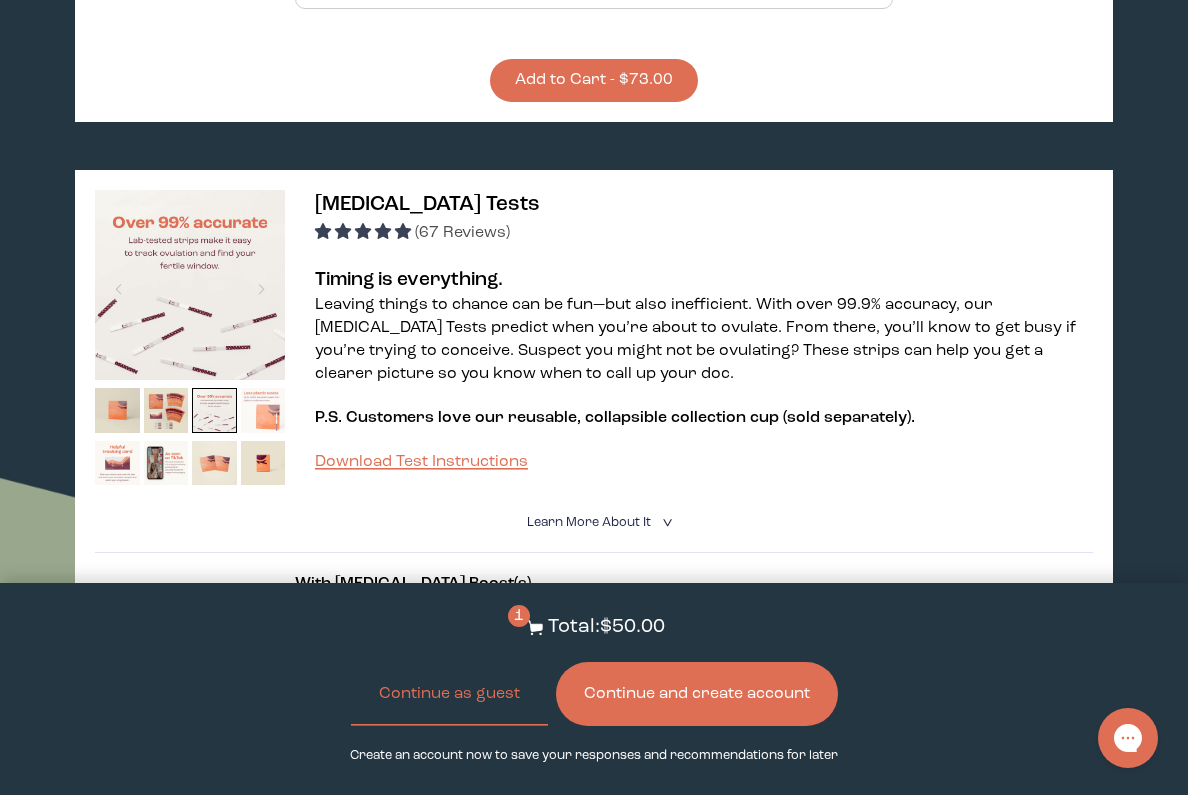 click at bounding box center (263, 410) 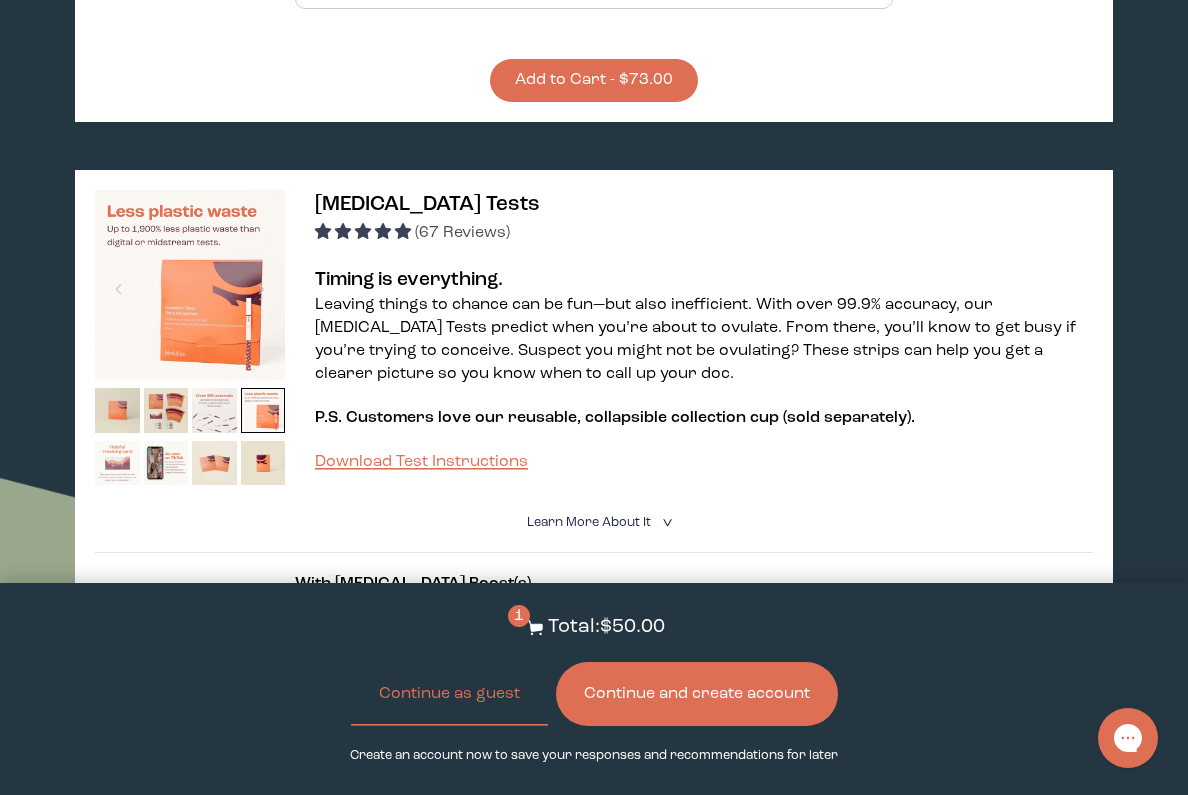 click at bounding box center (117, 463) 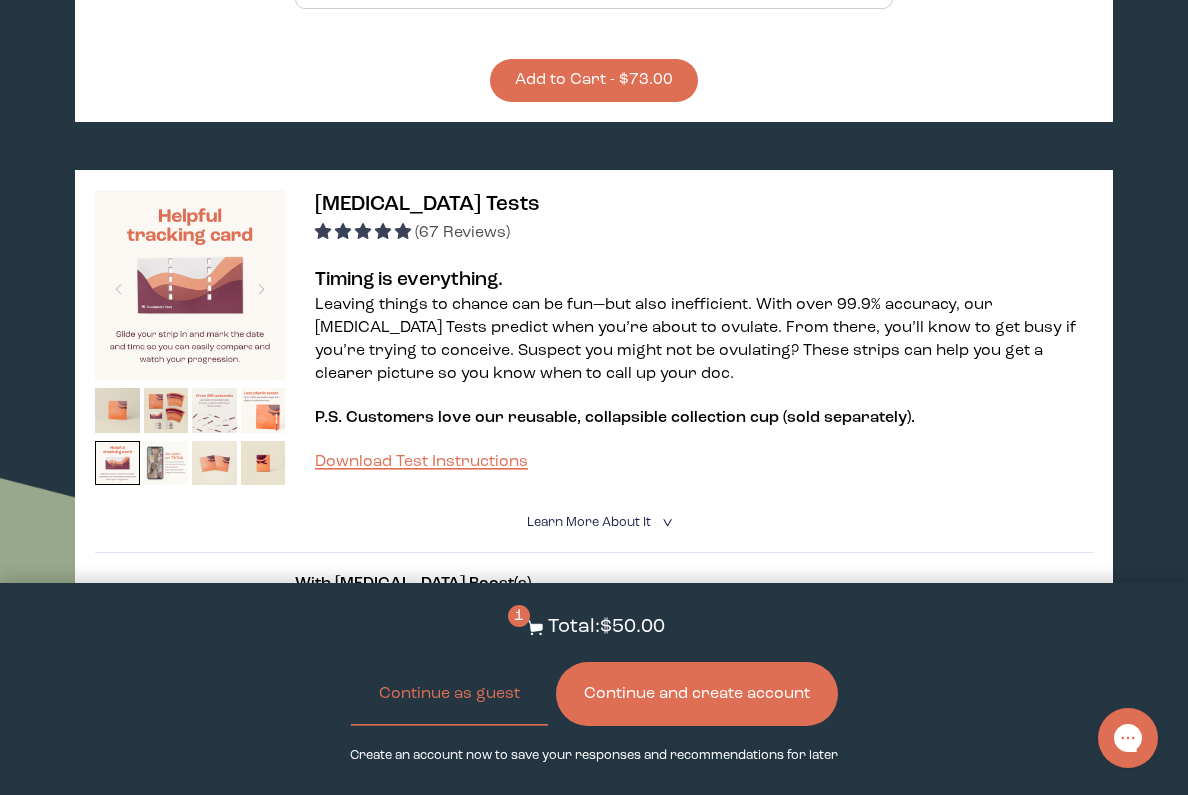 click at bounding box center [166, 463] 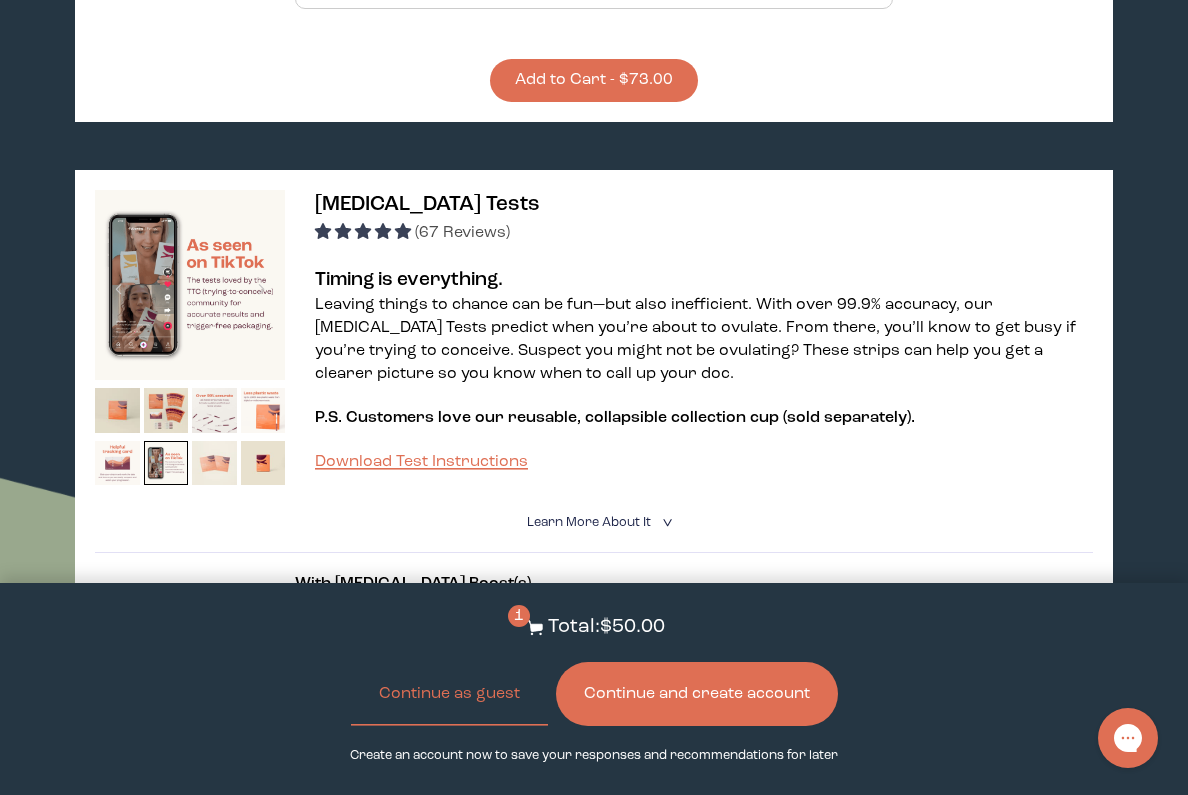 click at bounding box center [214, 463] 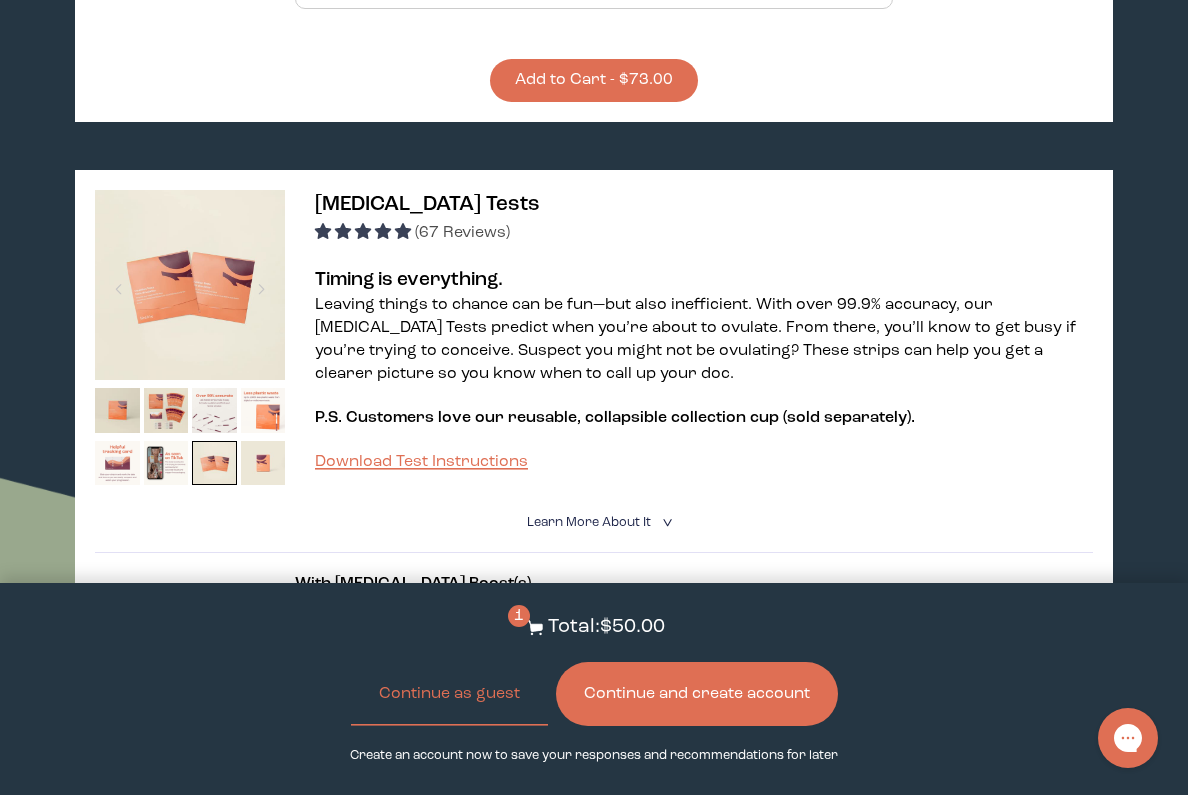 click at bounding box center (263, 463) 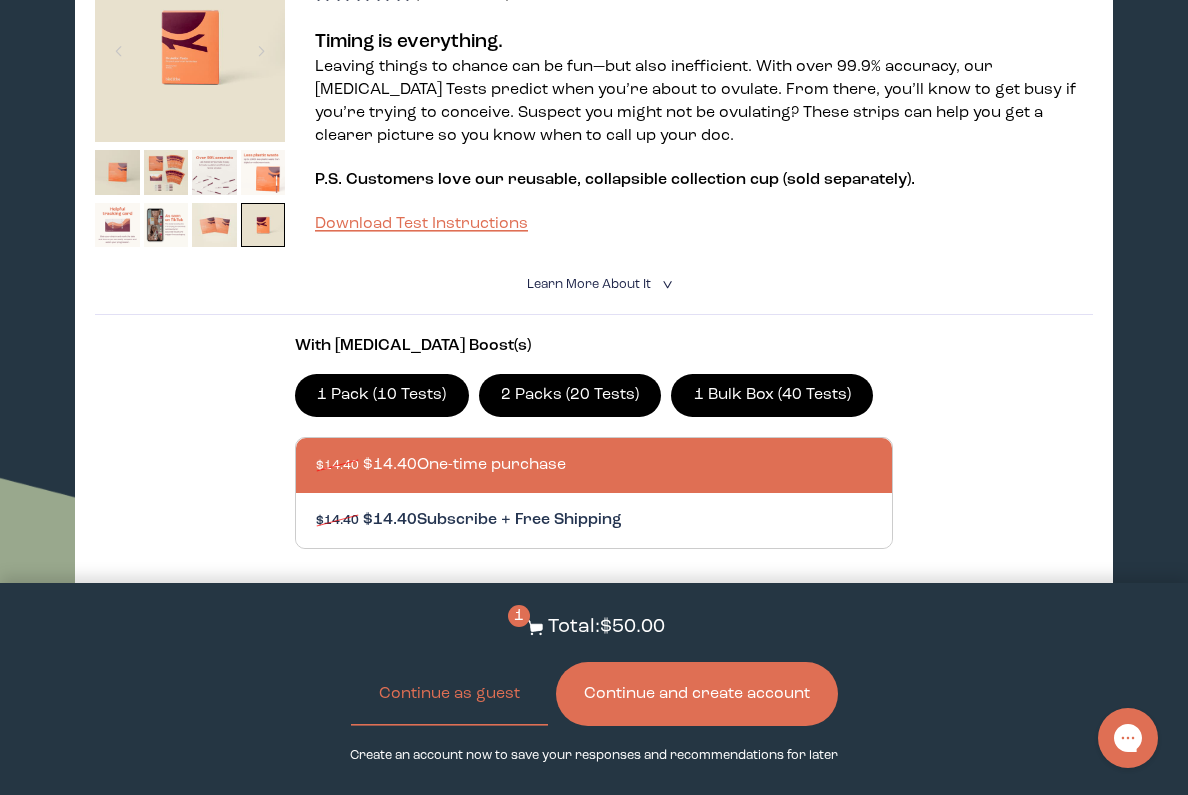 scroll, scrollTop: 3148, scrollLeft: 0, axis: vertical 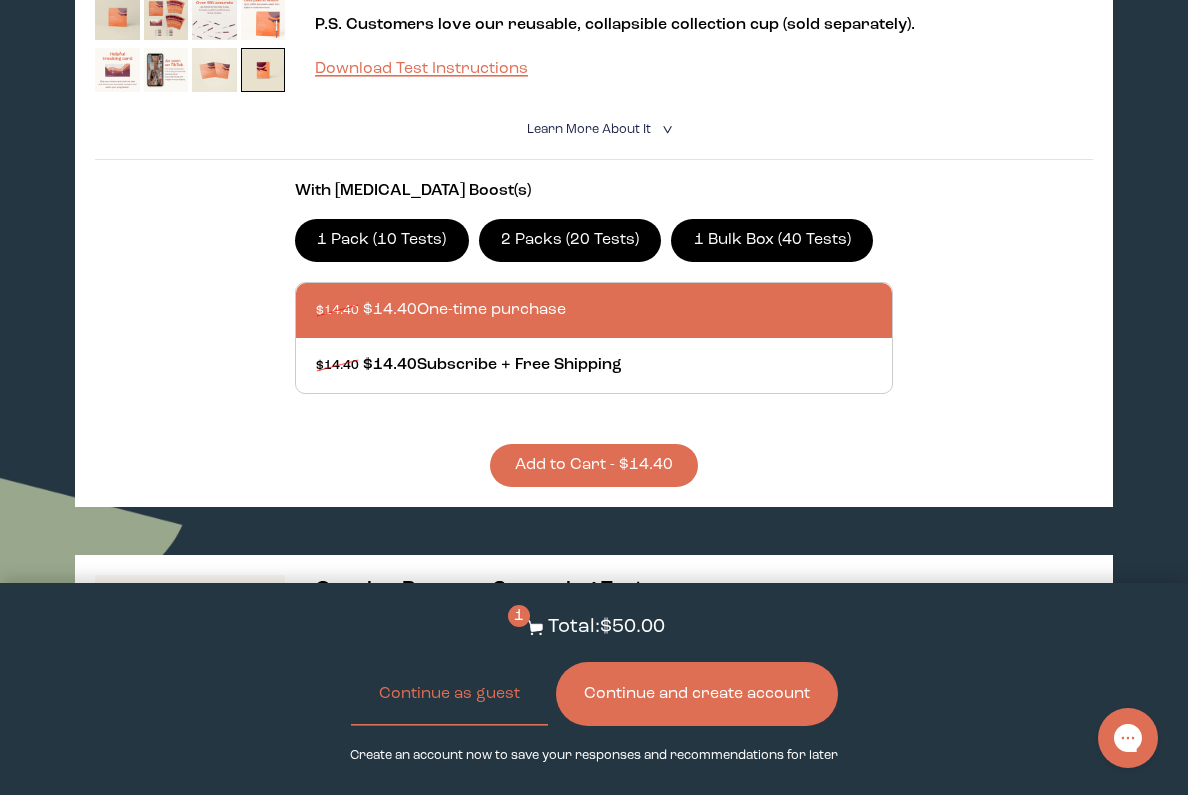 click on "Add to Cart - $14.40" at bounding box center [594, 465] 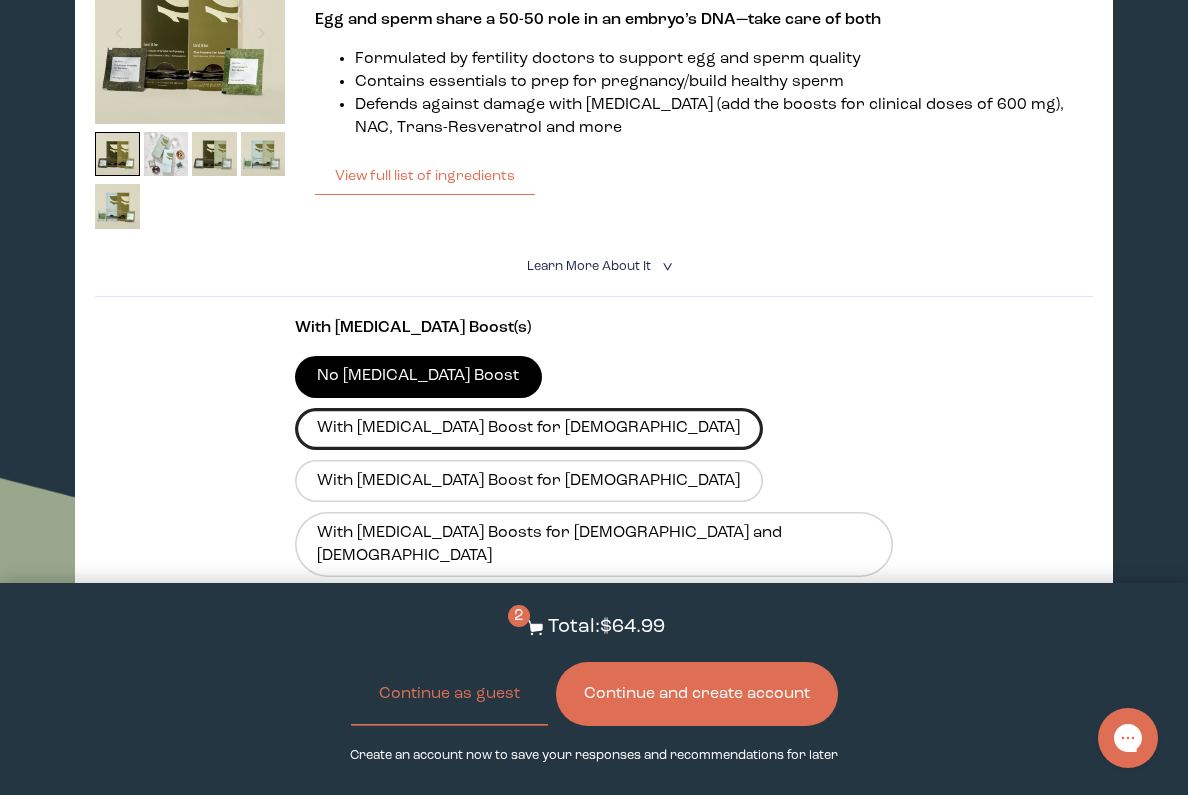 scroll, scrollTop: 586, scrollLeft: 0, axis: vertical 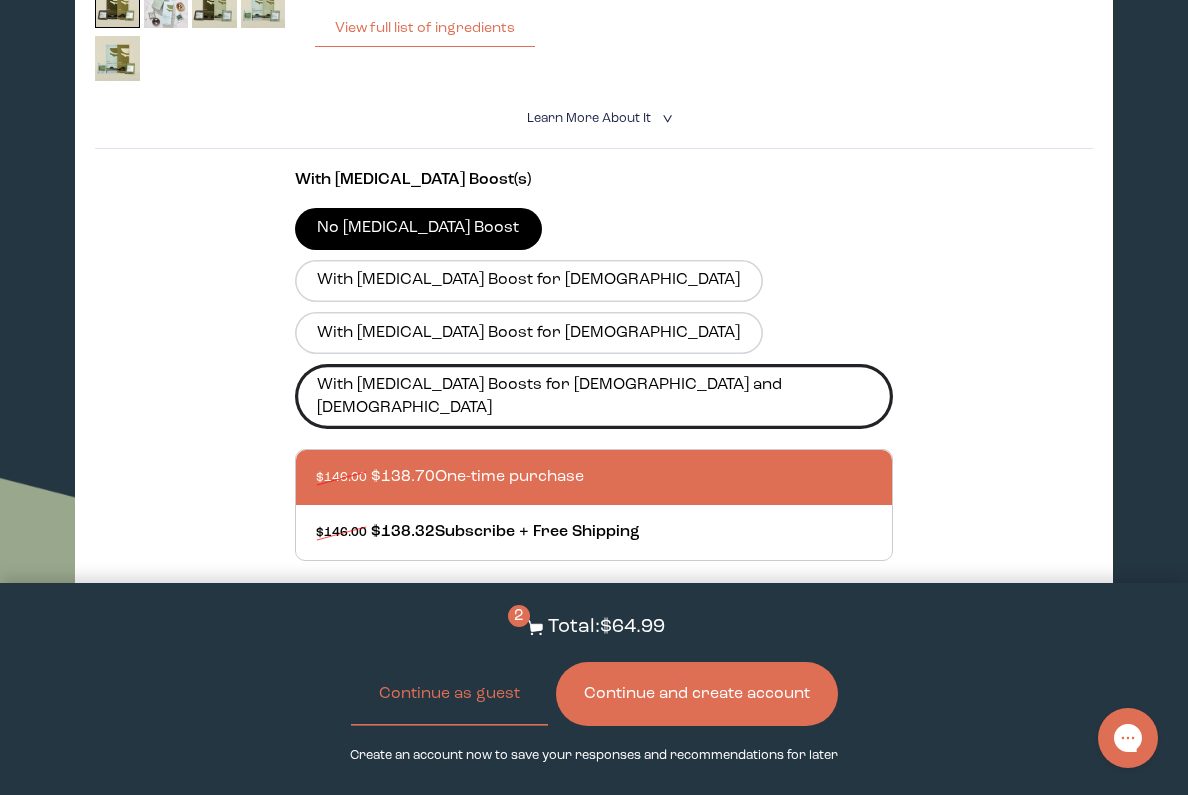 click on "With [MEDICAL_DATA] Boosts for [DEMOGRAPHIC_DATA] and [DEMOGRAPHIC_DATA]" at bounding box center (594, 396) 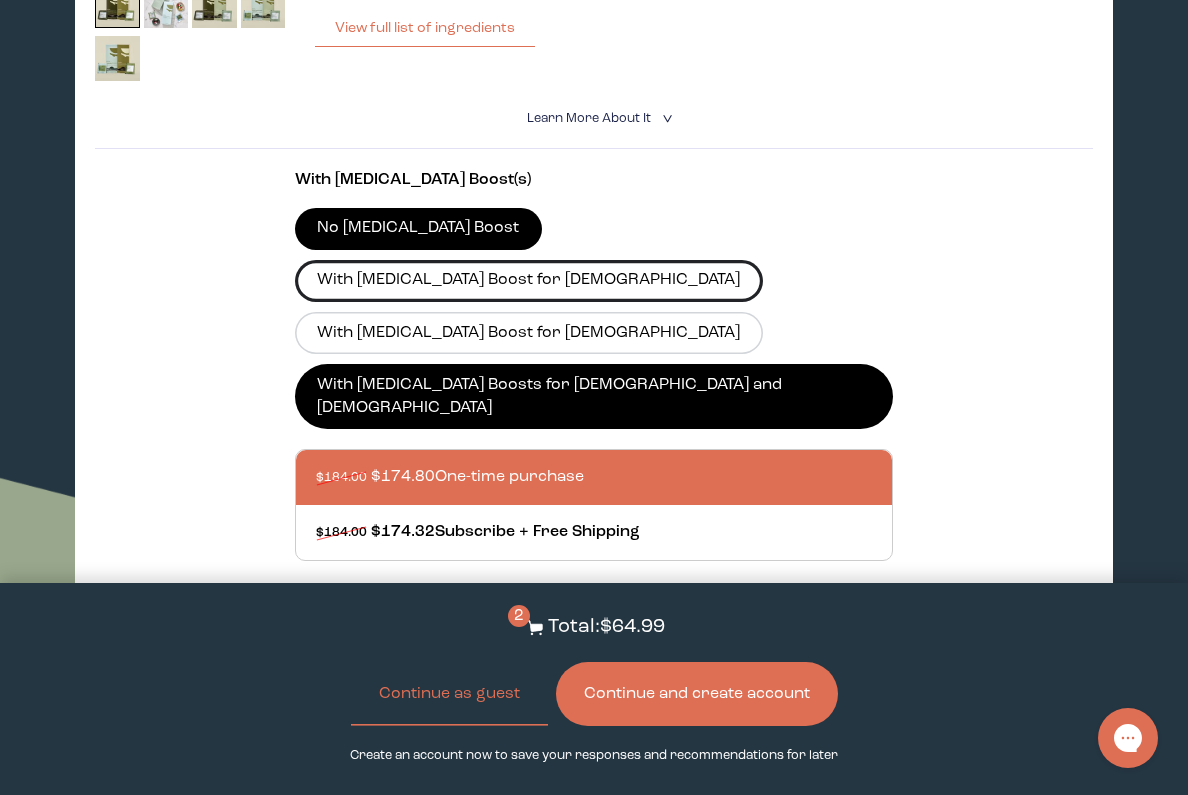 click on "With [MEDICAL_DATA] Boost for [DEMOGRAPHIC_DATA]" at bounding box center [529, 281] 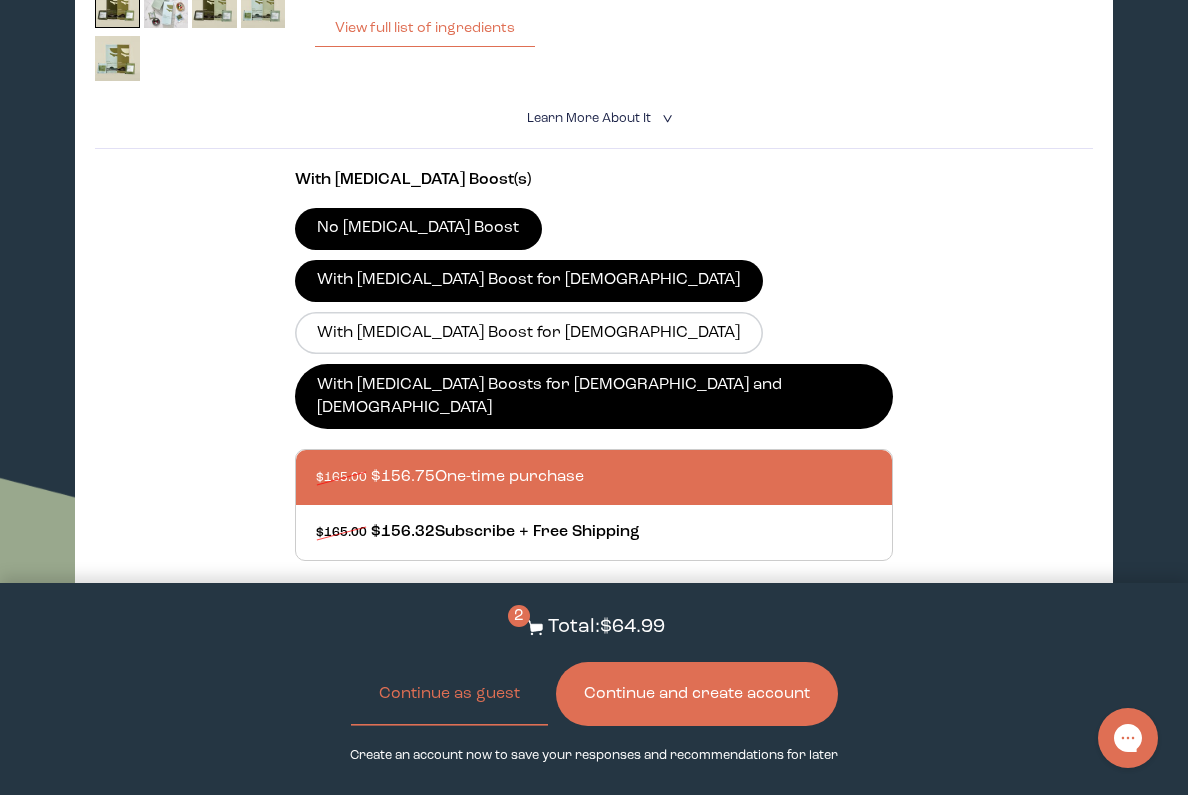 click on "No [MEDICAL_DATA] Boost" at bounding box center (418, 229) 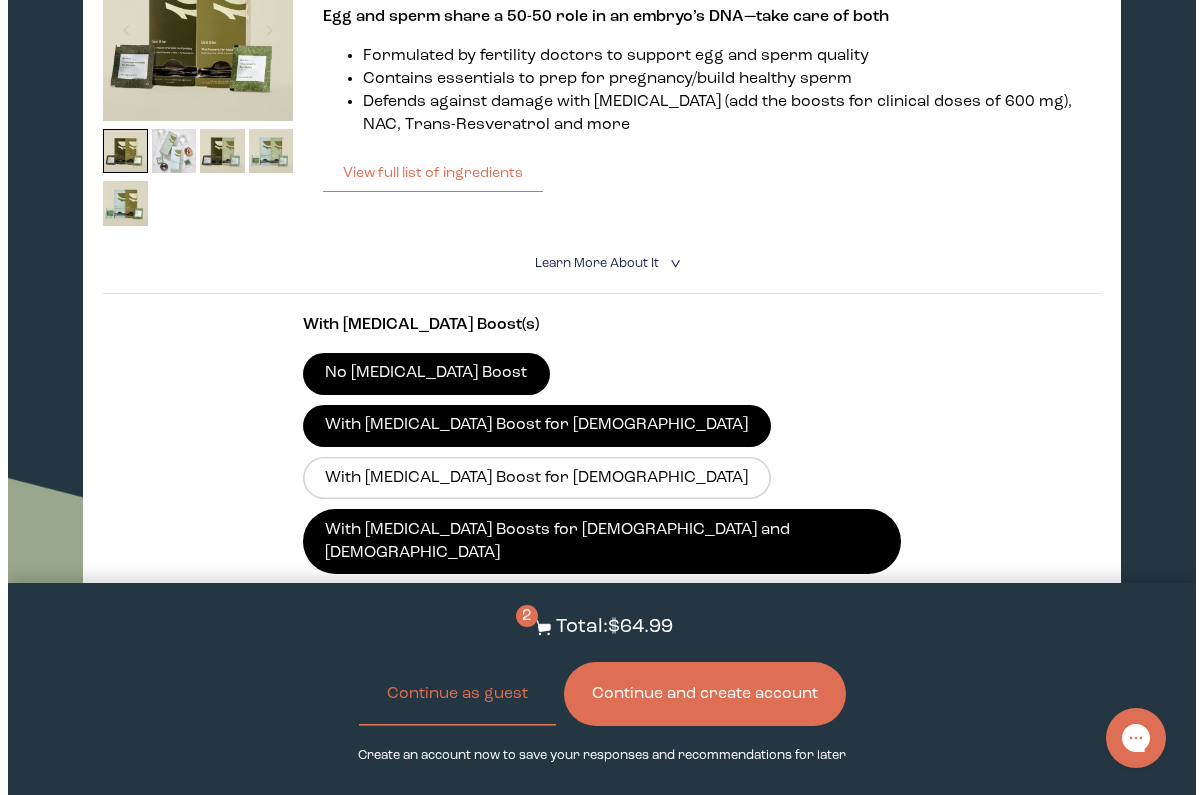 scroll, scrollTop: 317, scrollLeft: 0, axis: vertical 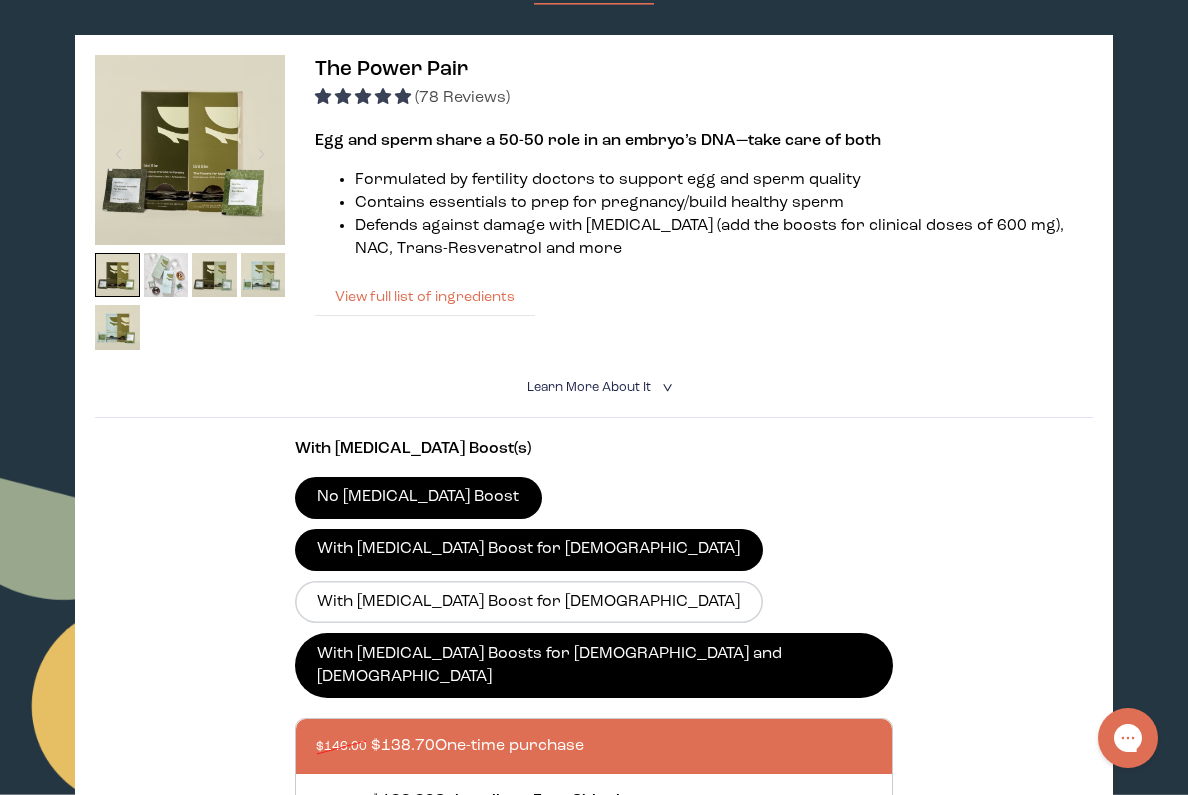 click on "View full list of ingredients" at bounding box center (425, 297) 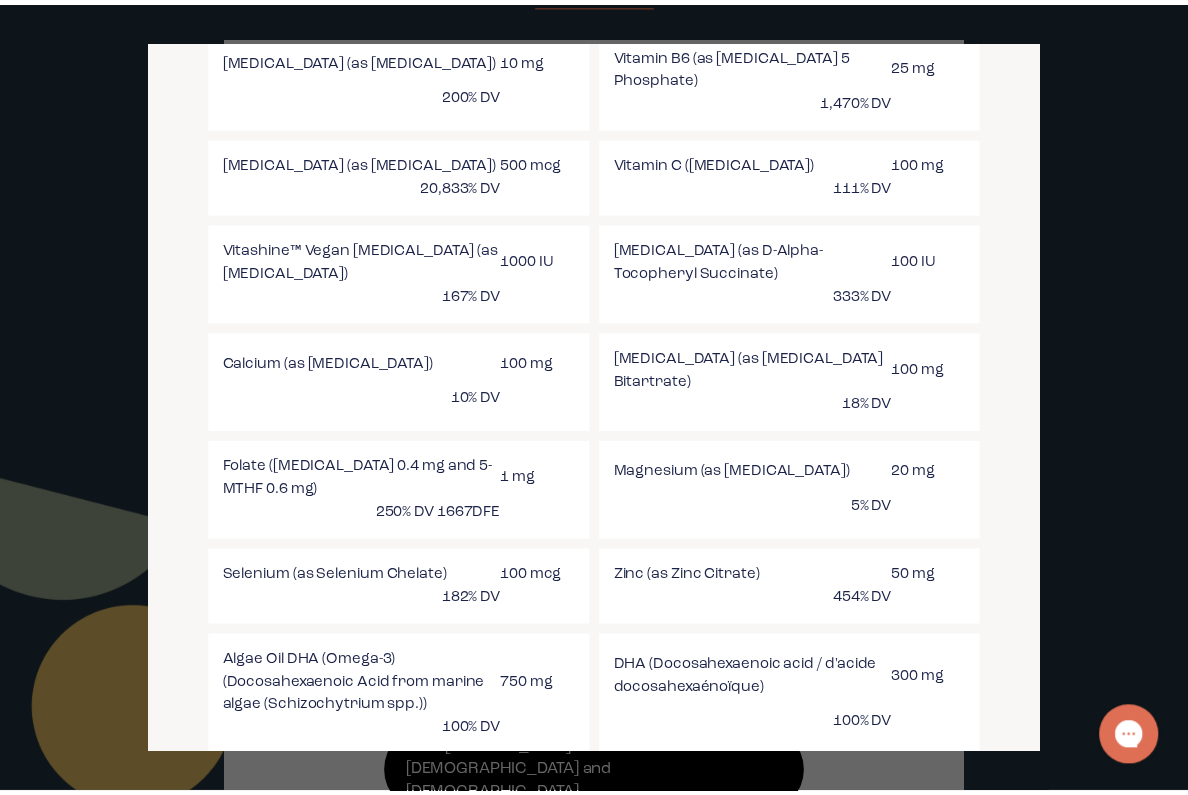 scroll, scrollTop: 0, scrollLeft: 0, axis: both 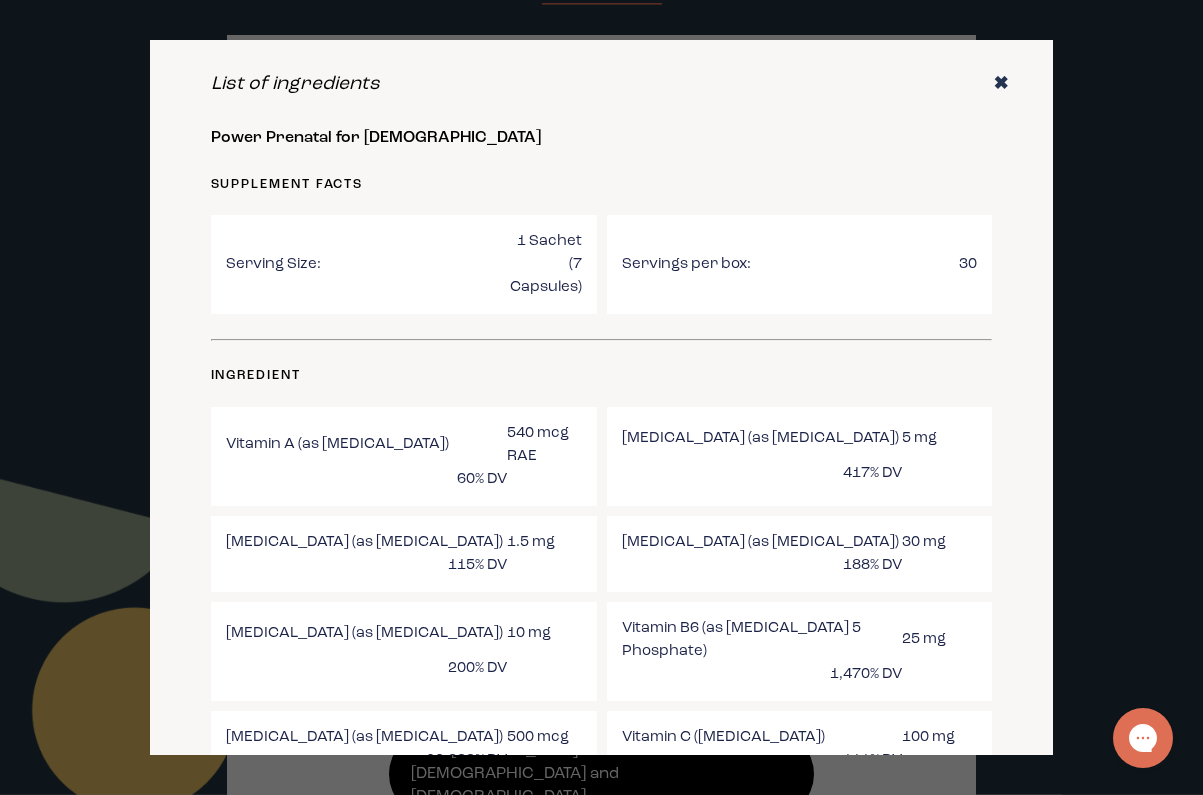 click on "✖" at bounding box center [1001, 84] 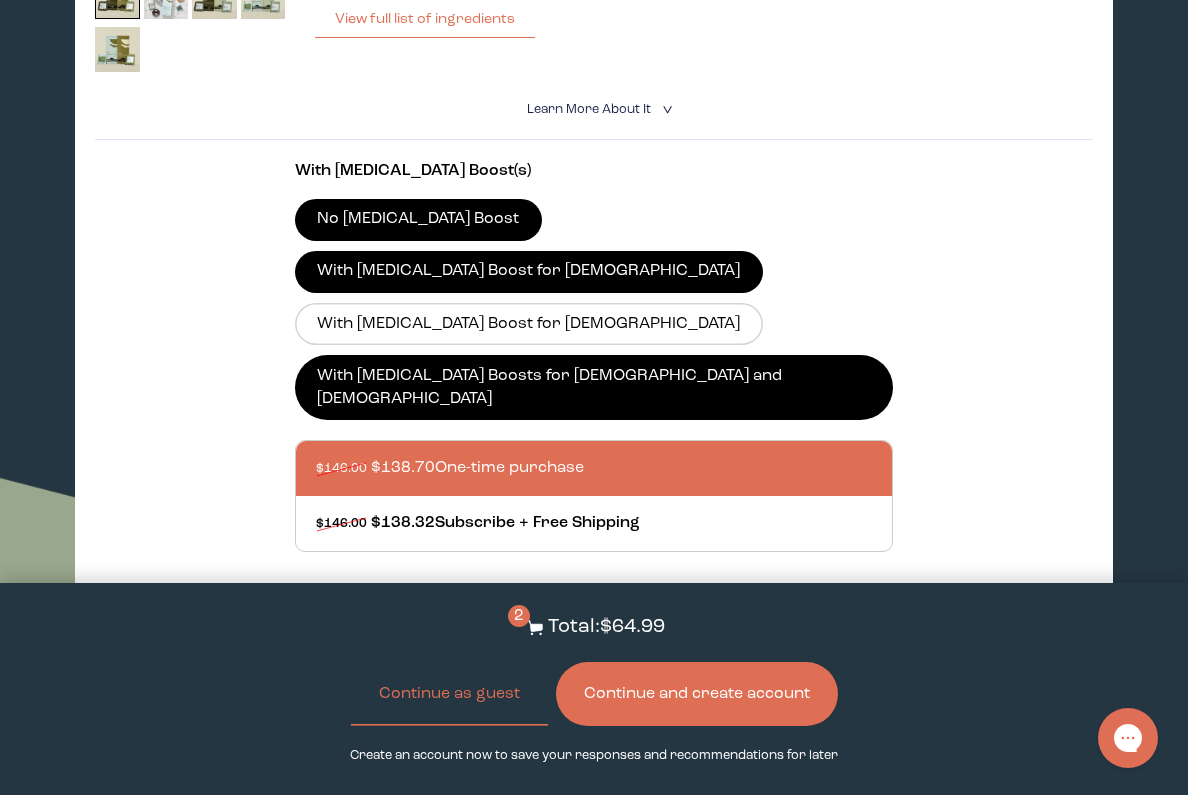 scroll, scrollTop: 632, scrollLeft: 0, axis: vertical 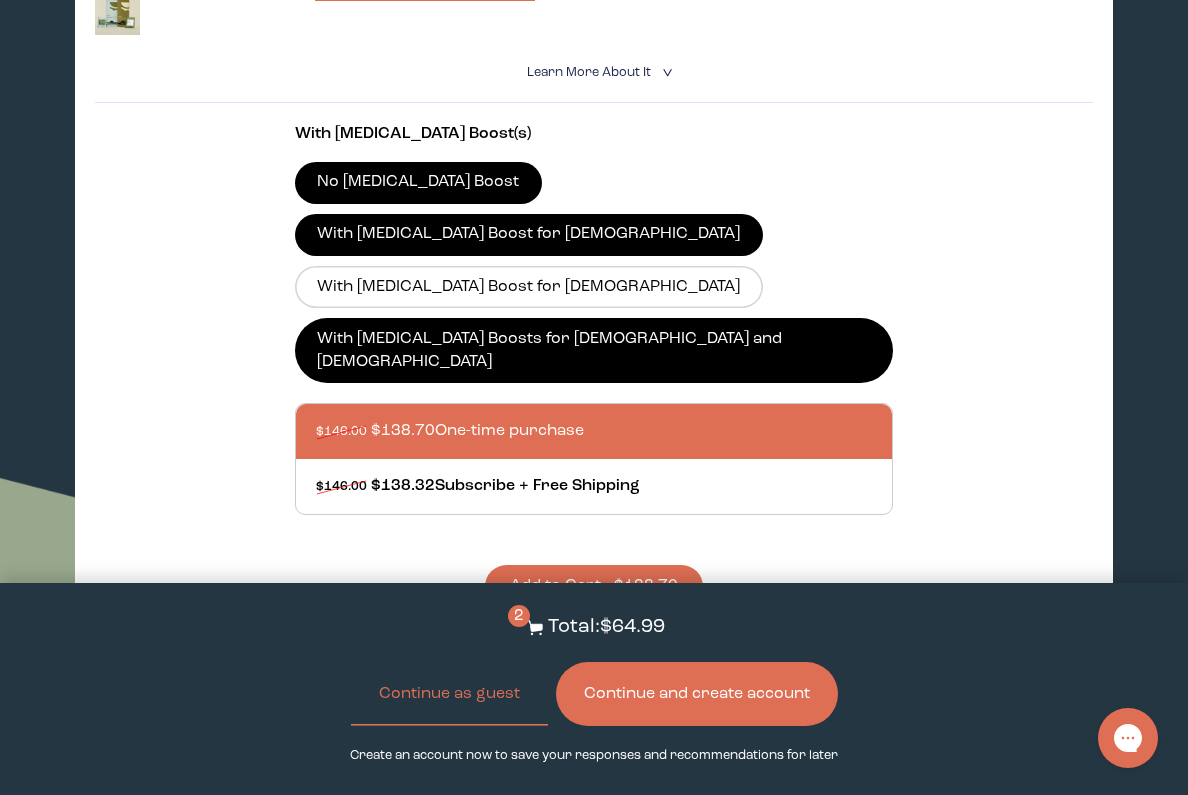 click on "Add to Cart - $138.70" at bounding box center (594, 586) 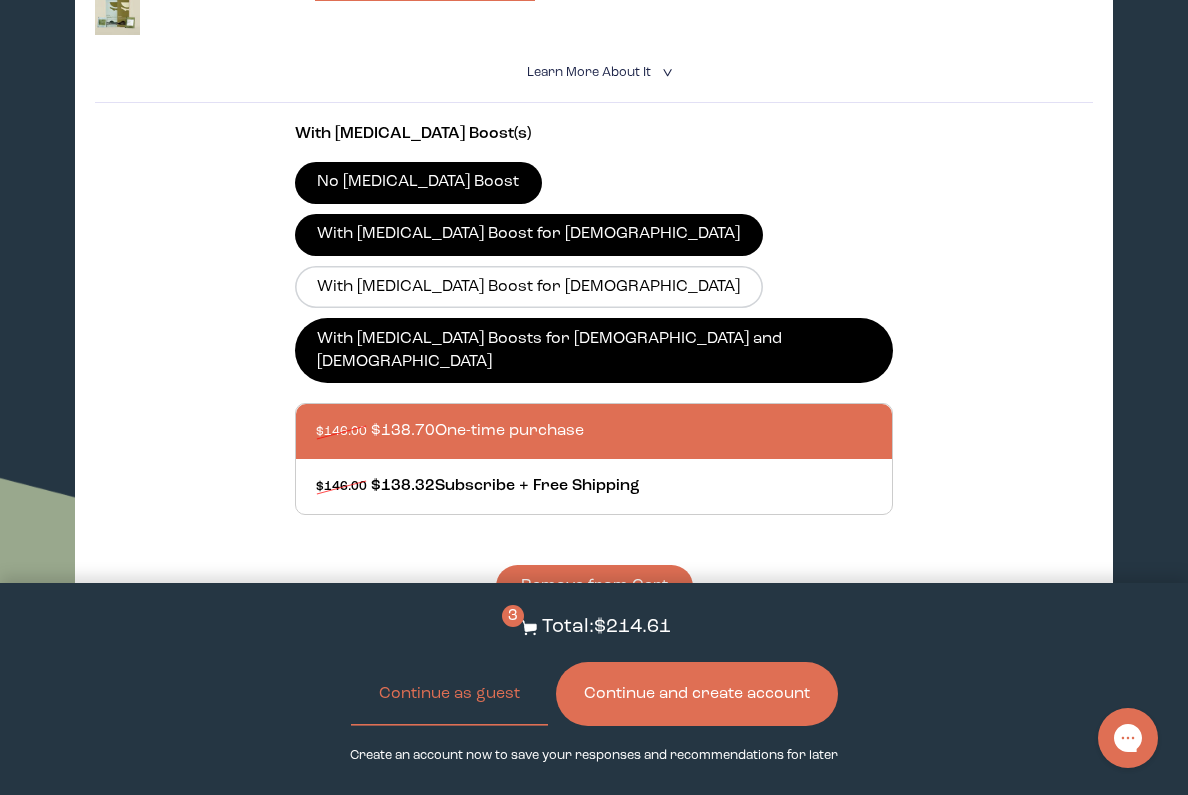 scroll, scrollTop: 0, scrollLeft: 0, axis: both 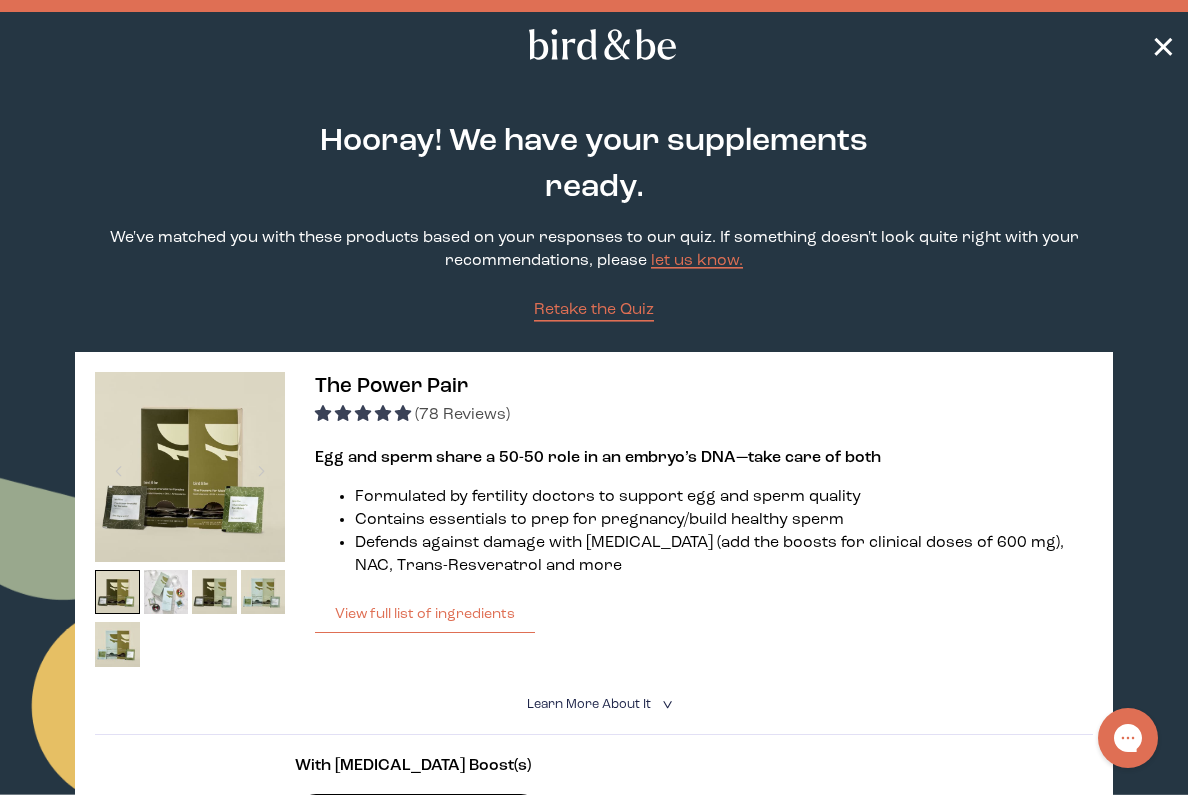 click on "✕" at bounding box center (1163, 45) 